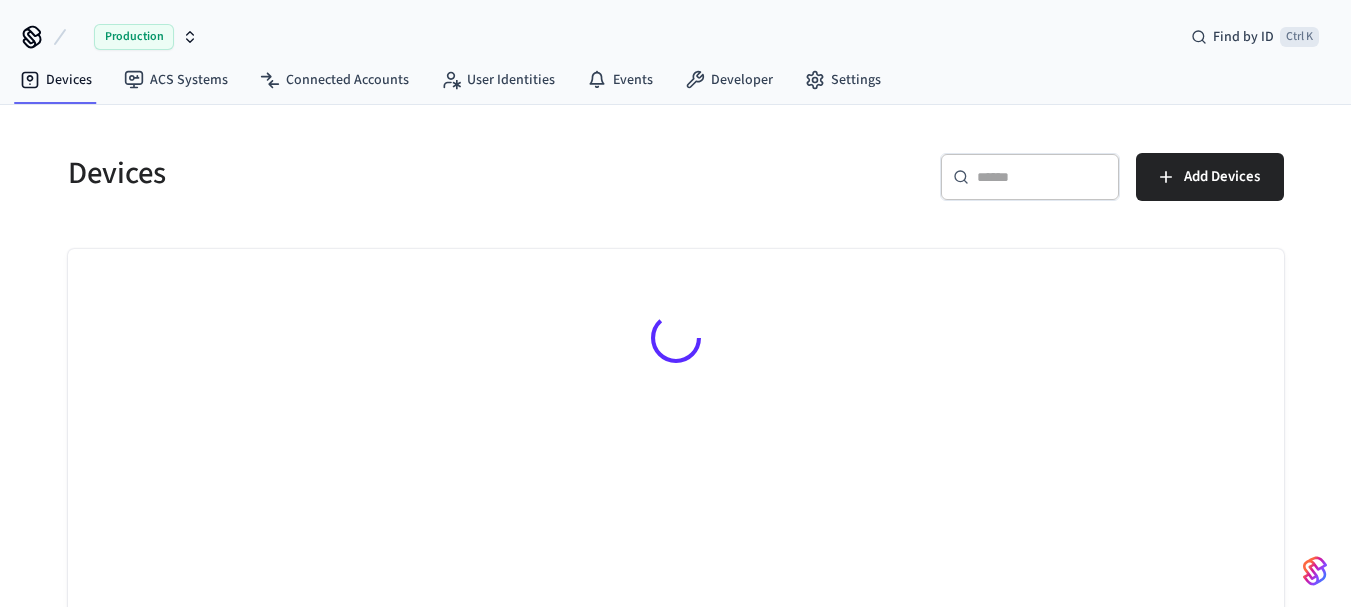 scroll, scrollTop: 0, scrollLeft: 0, axis: both 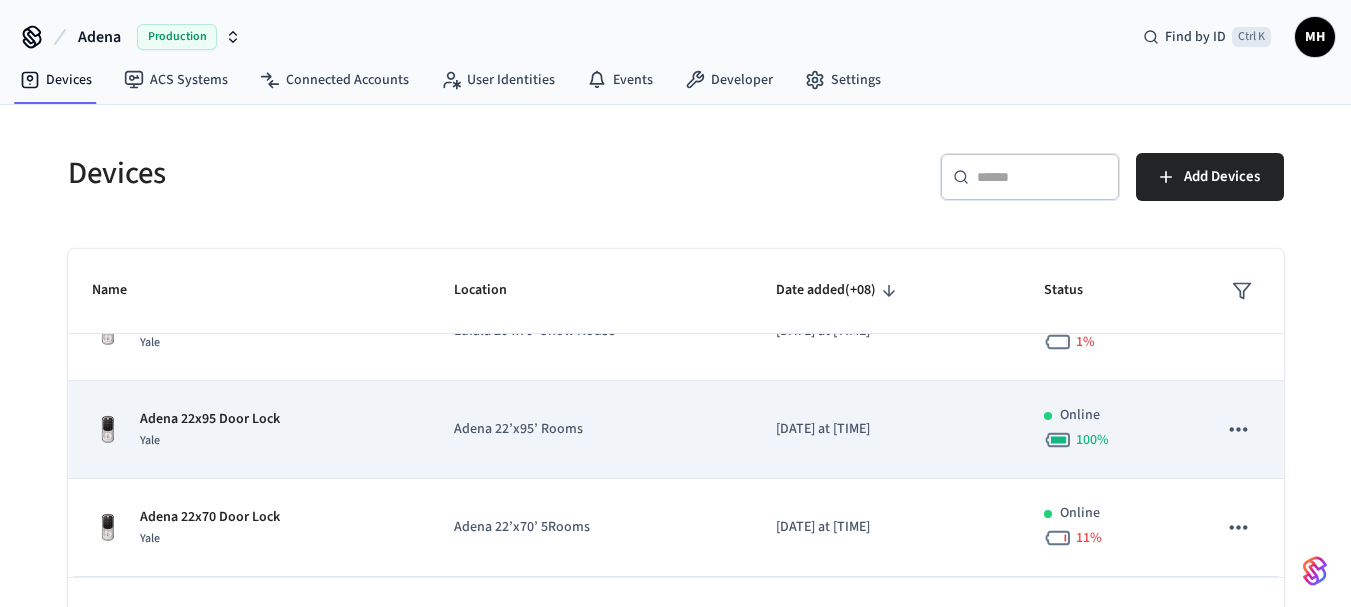 click on "Adena 22x95 Door Lock" at bounding box center (210, 419) 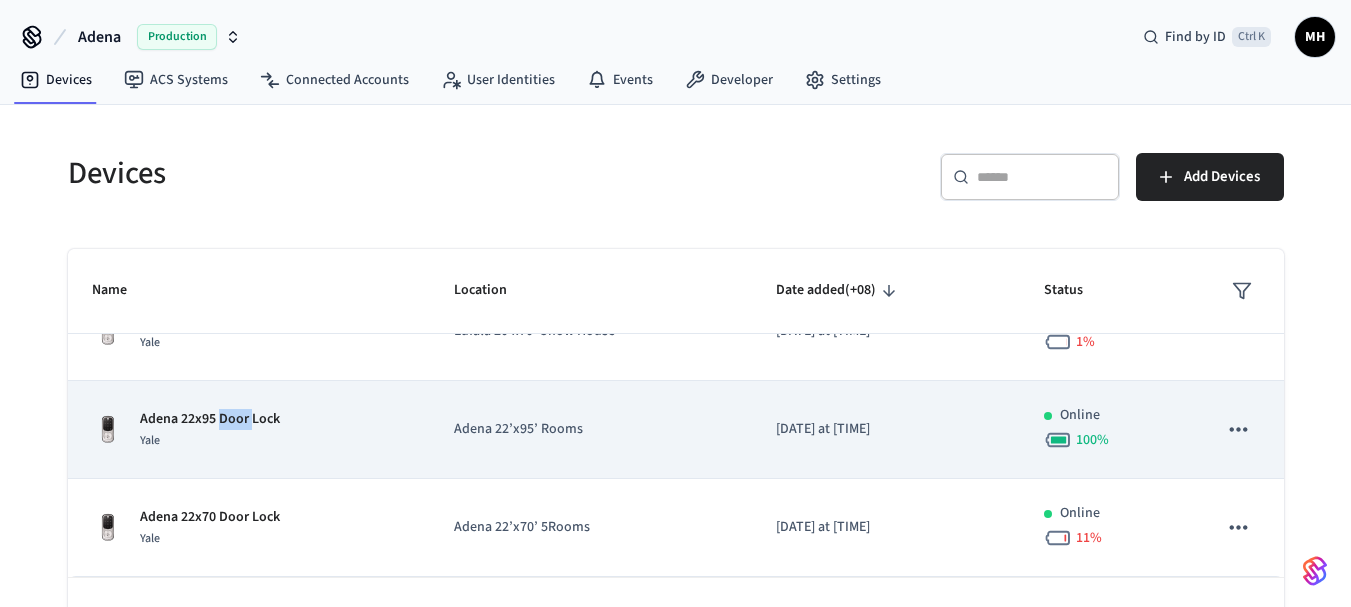 click on "Adena 22x95 Door Lock" at bounding box center (210, 419) 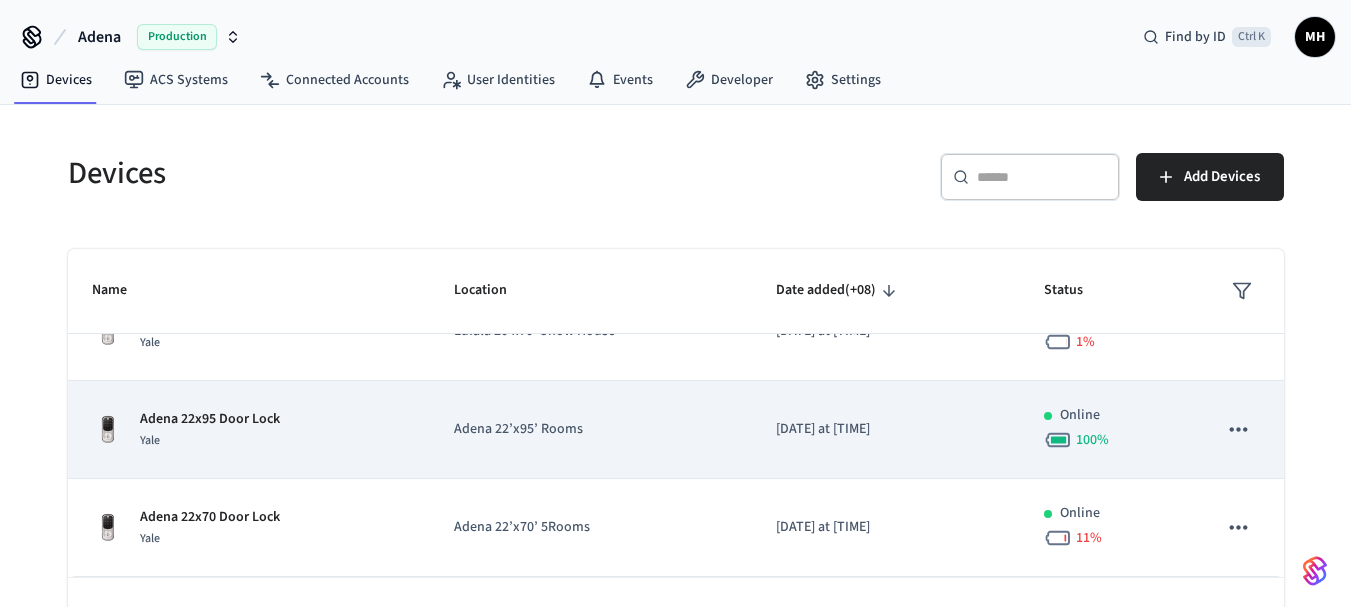 click on "Adena 22x95 Door Lock Yale" at bounding box center (249, 430) 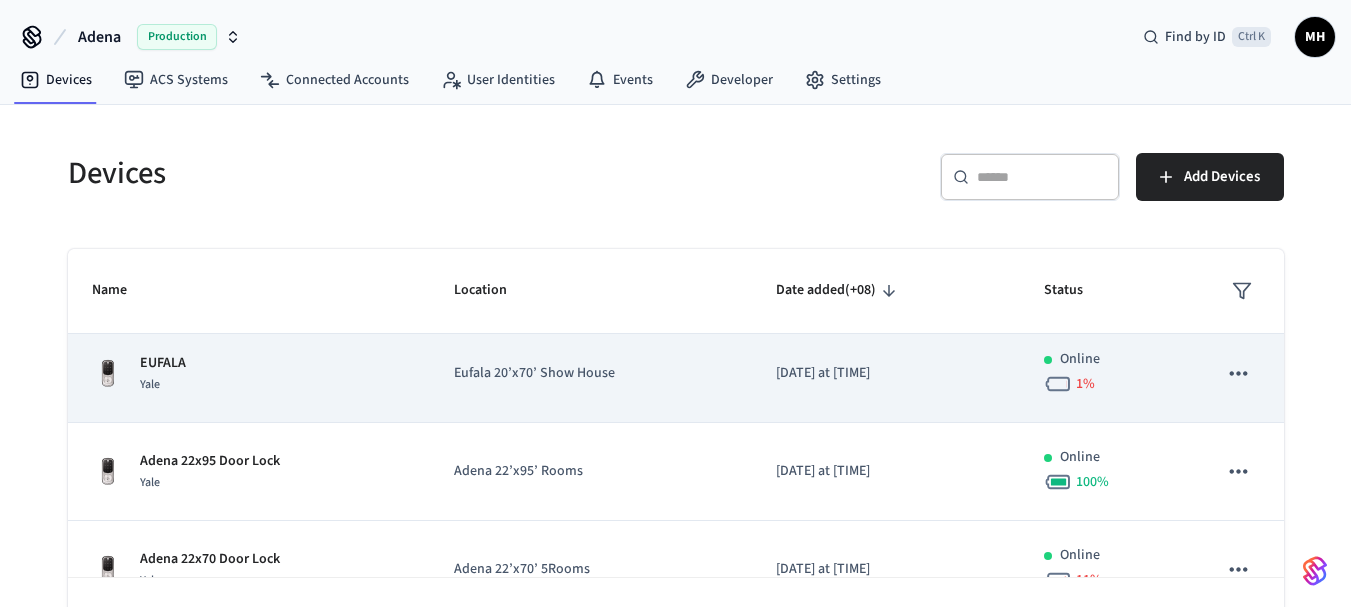 scroll, scrollTop: 0, scrollLeft: 0, axis: both 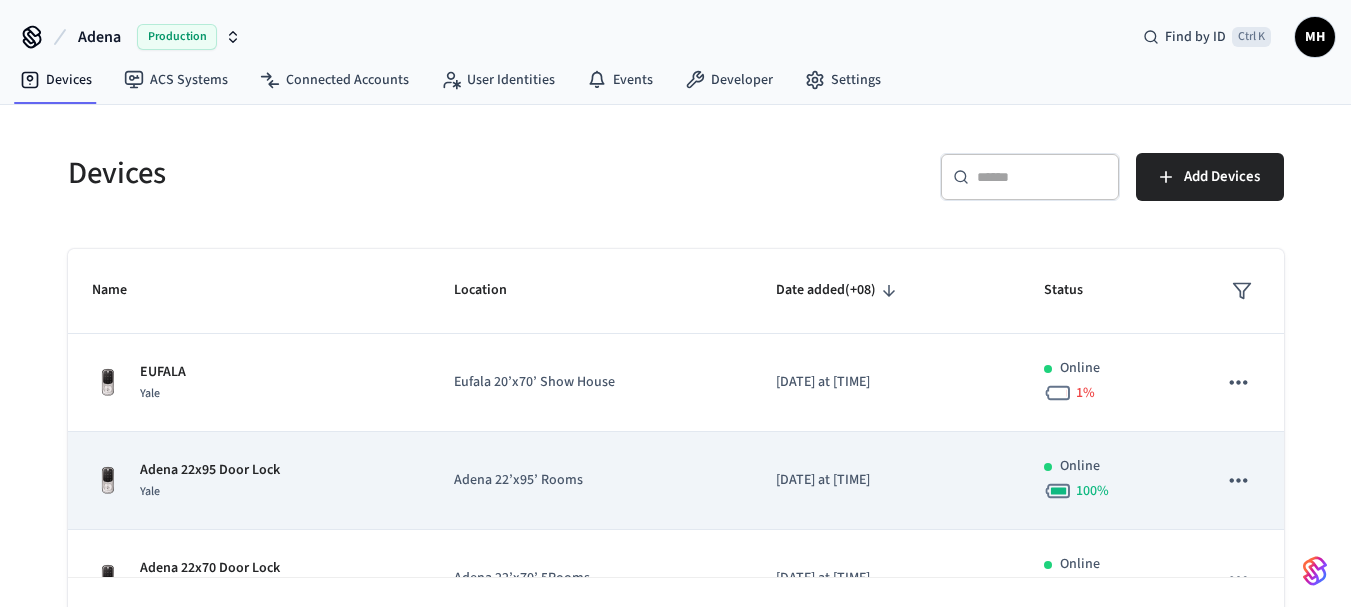 click on "[DATE] at [TIME]" at bounding box center (886, 480) 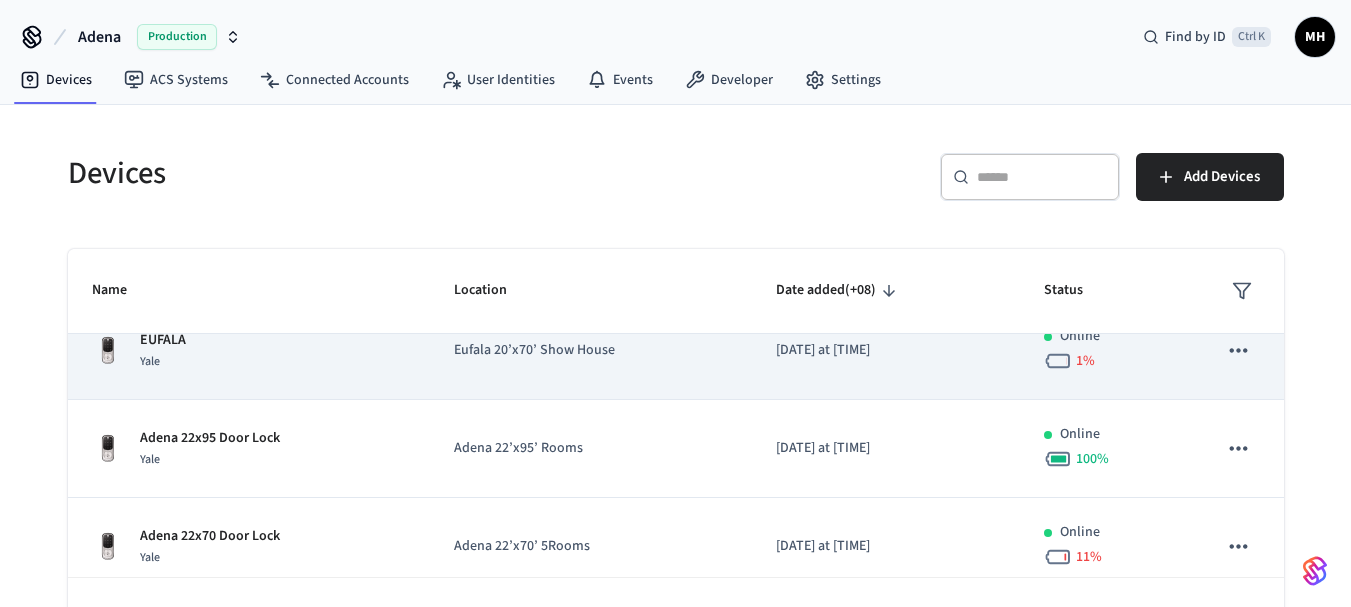 scroll, scrollTop: 51, scrollLeft: 0, axis: vertical 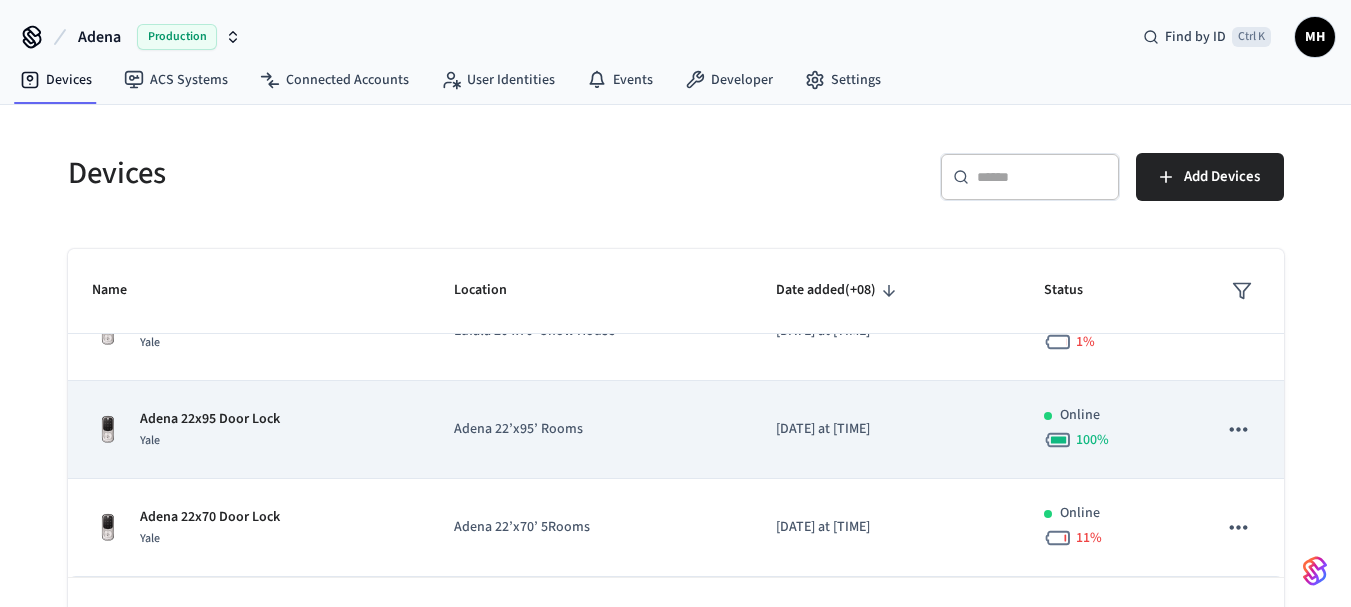 click on "Adena 22x95 Door Lock" at bounding box center (210, 419) 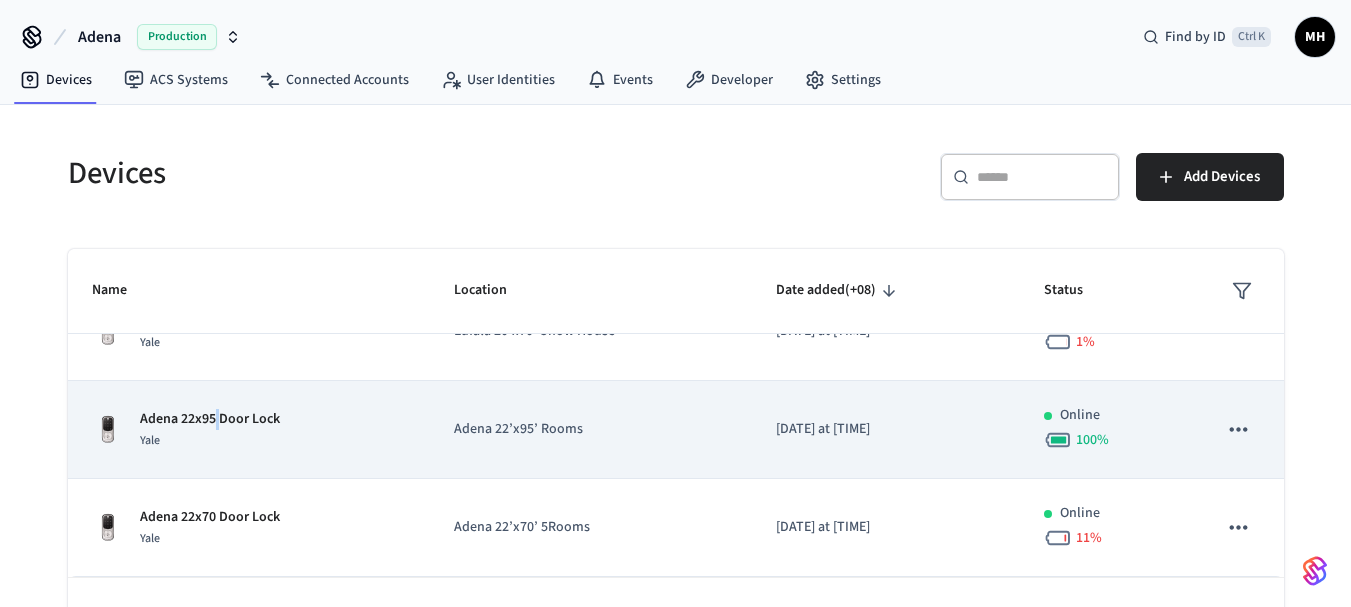 click on "Adena 22x95 Door Lock" at bounding box center (210, 419) 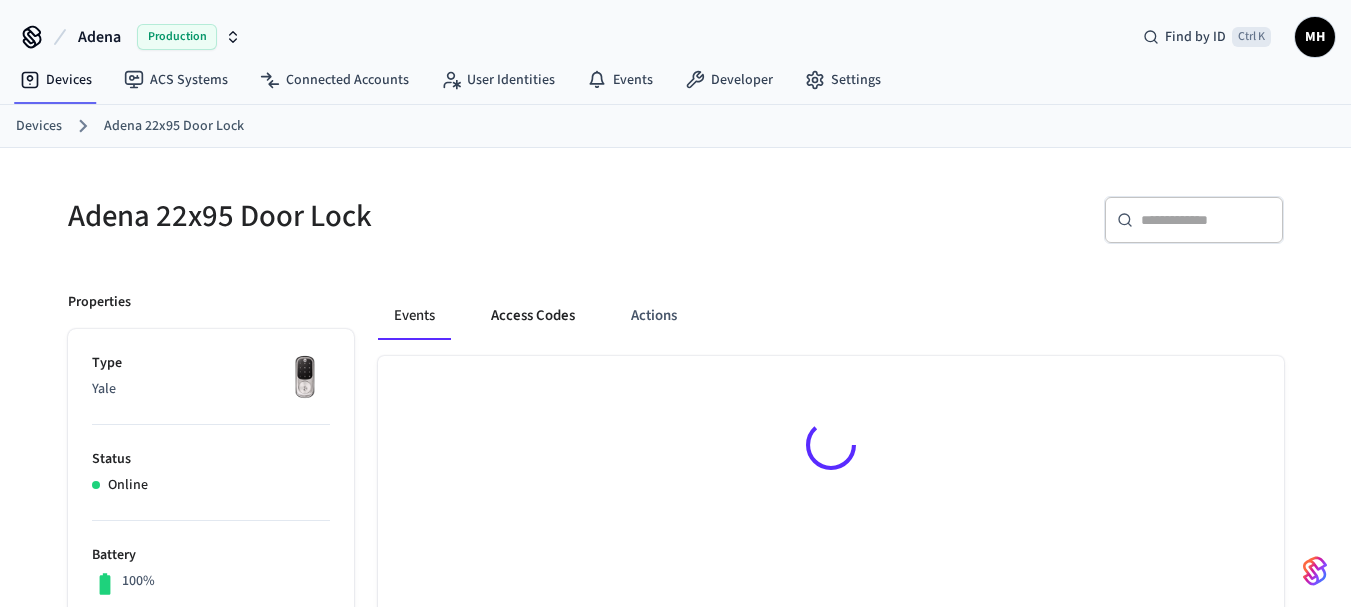 click on "Access Codes" at bounding box center (533, 316) 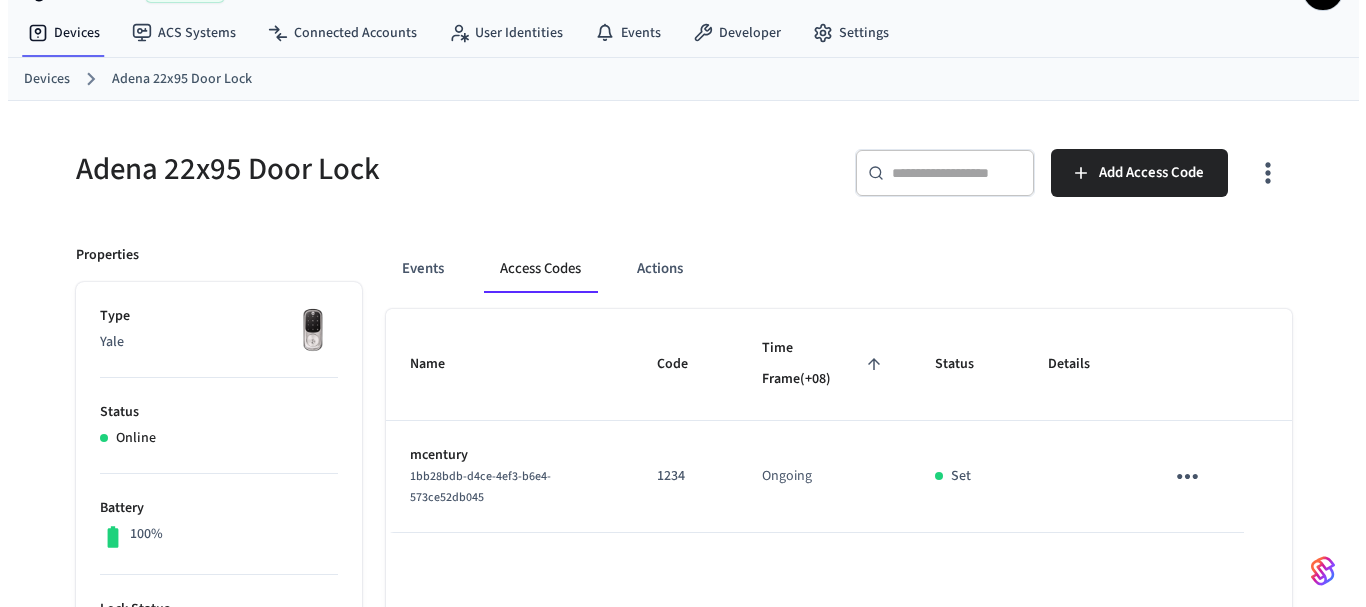scroll, scrollTop: 100, scrollLeft: 0, axis: vertical 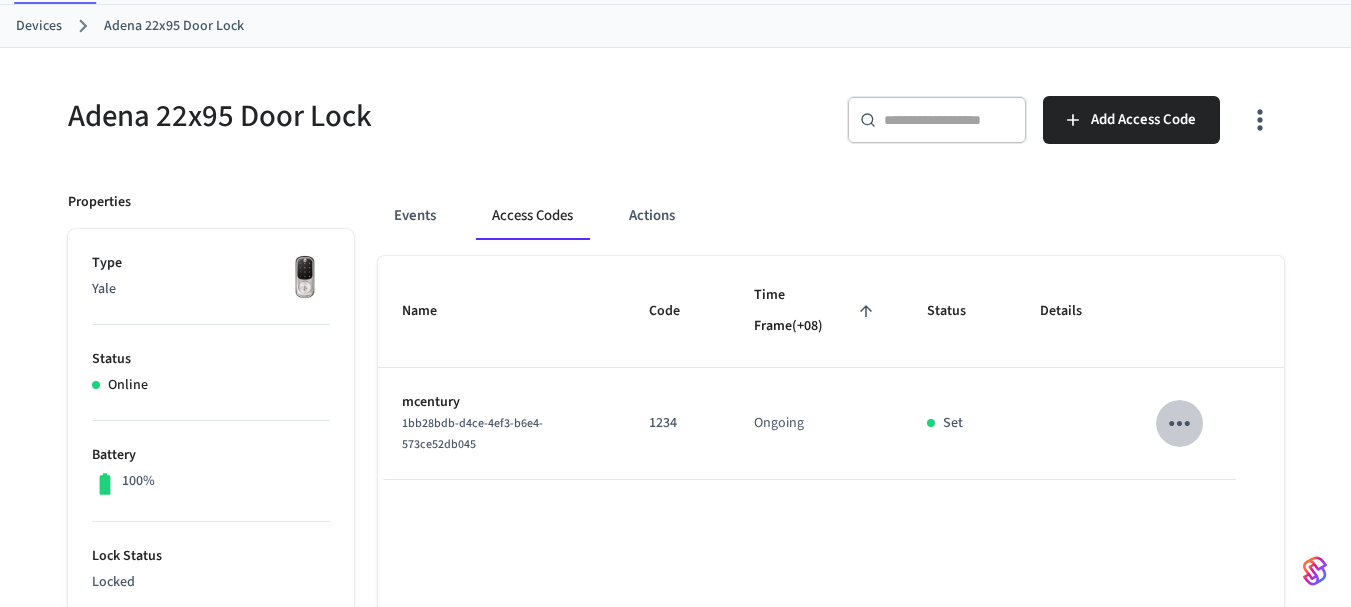 click 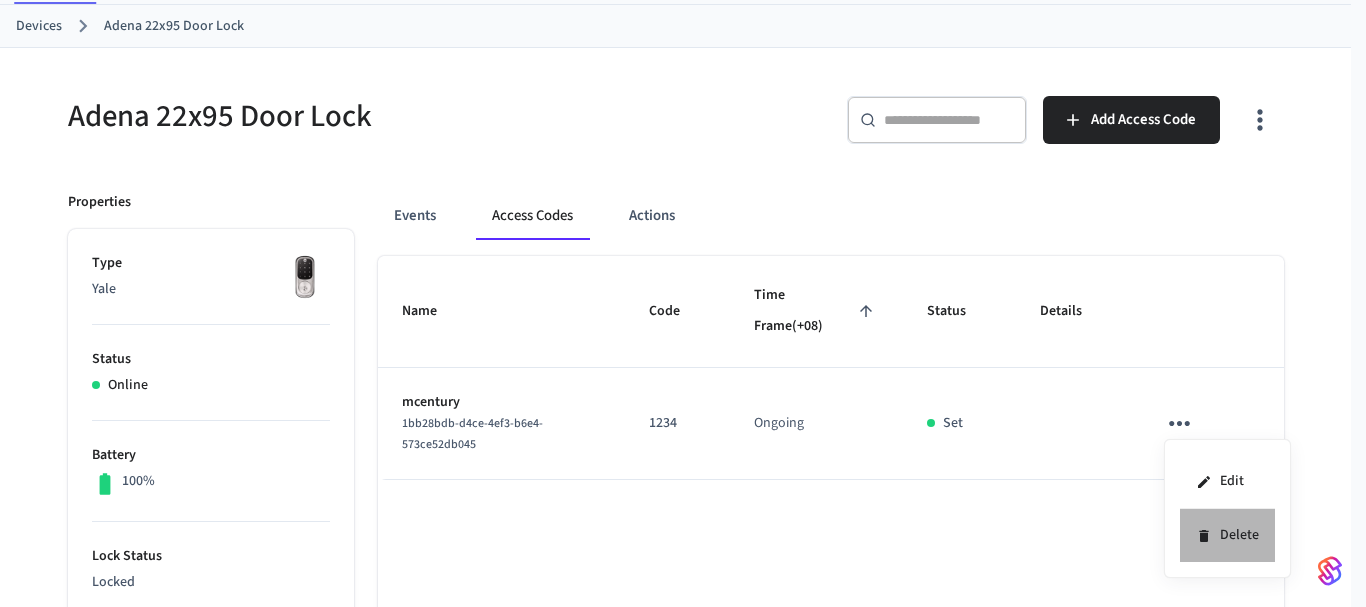 click on "Delete" at bounding box center (1227, 535) 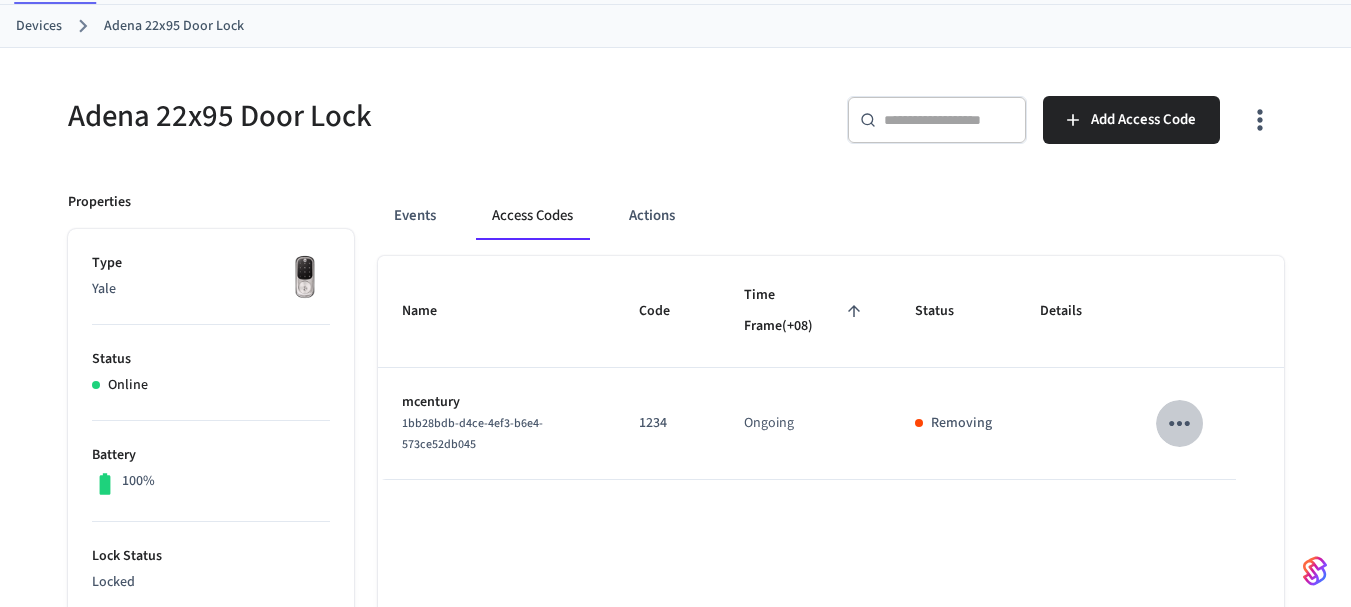 click 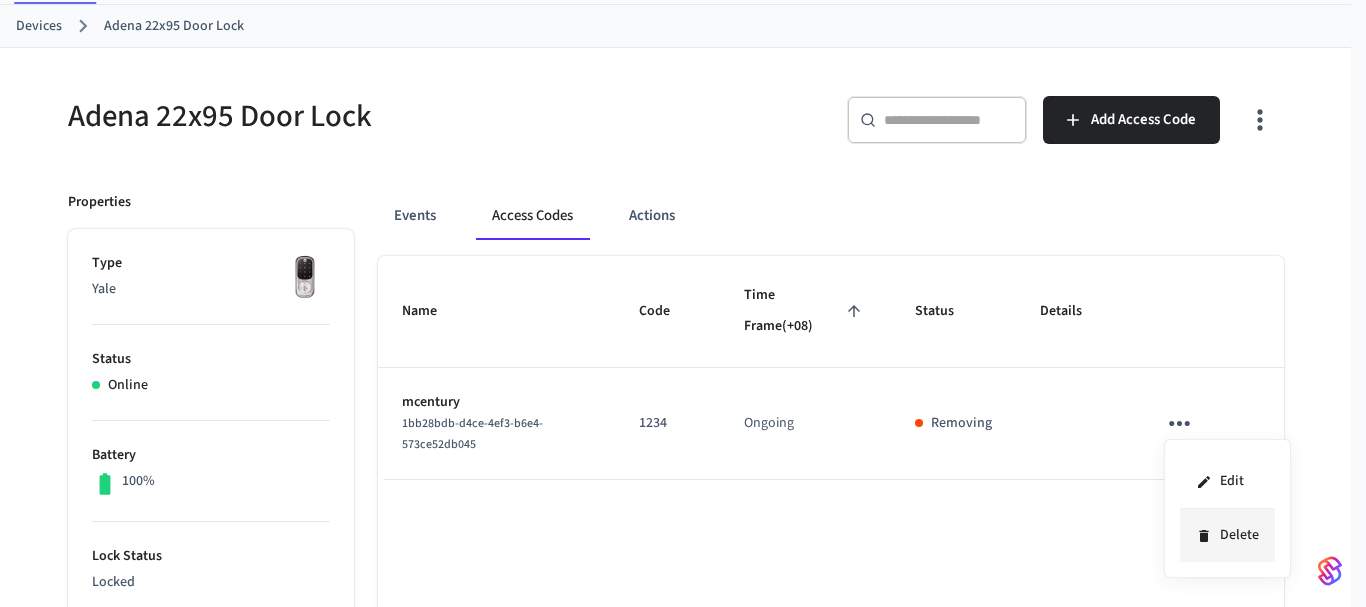 click on "Delete" at bounding box center (1227, 535) 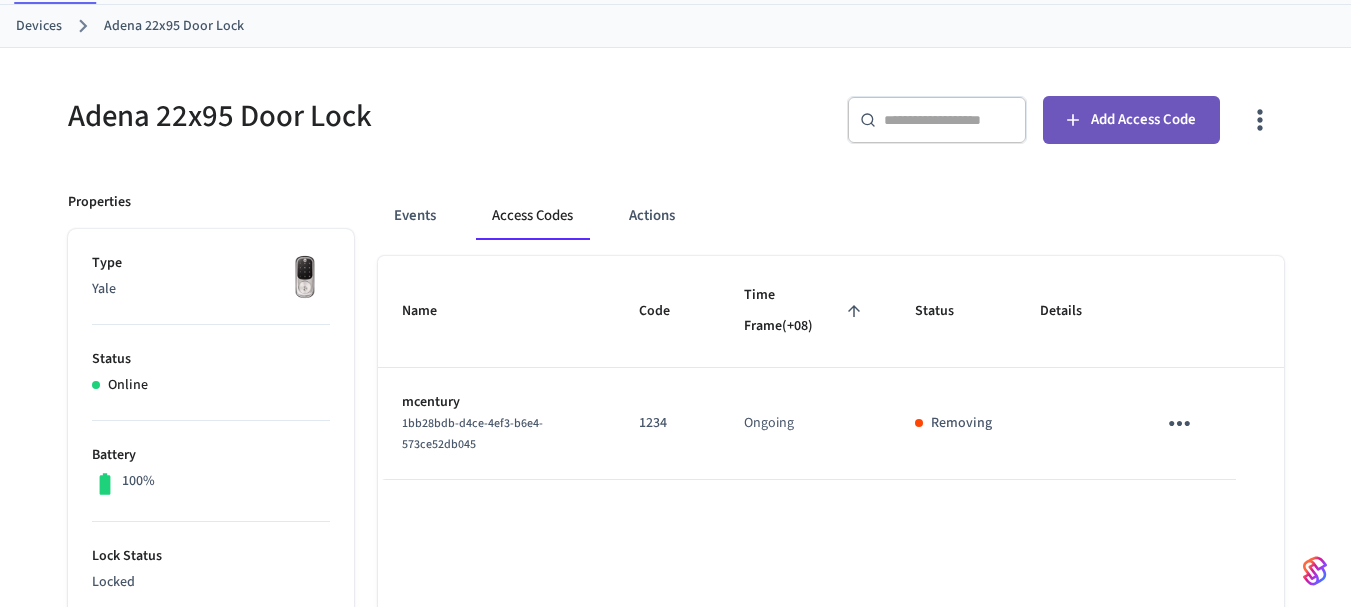 click on "Add Access Code" at bounding box center (1143, 120) 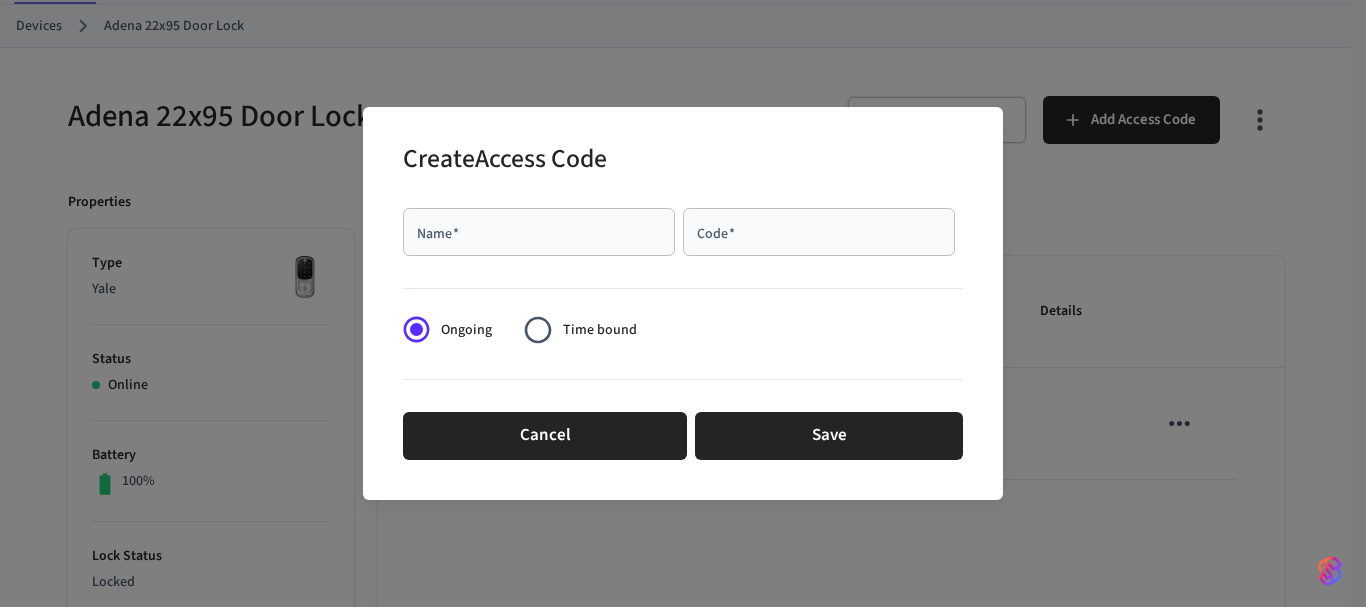 click on "Name   *" at bounding box center [539, 232] 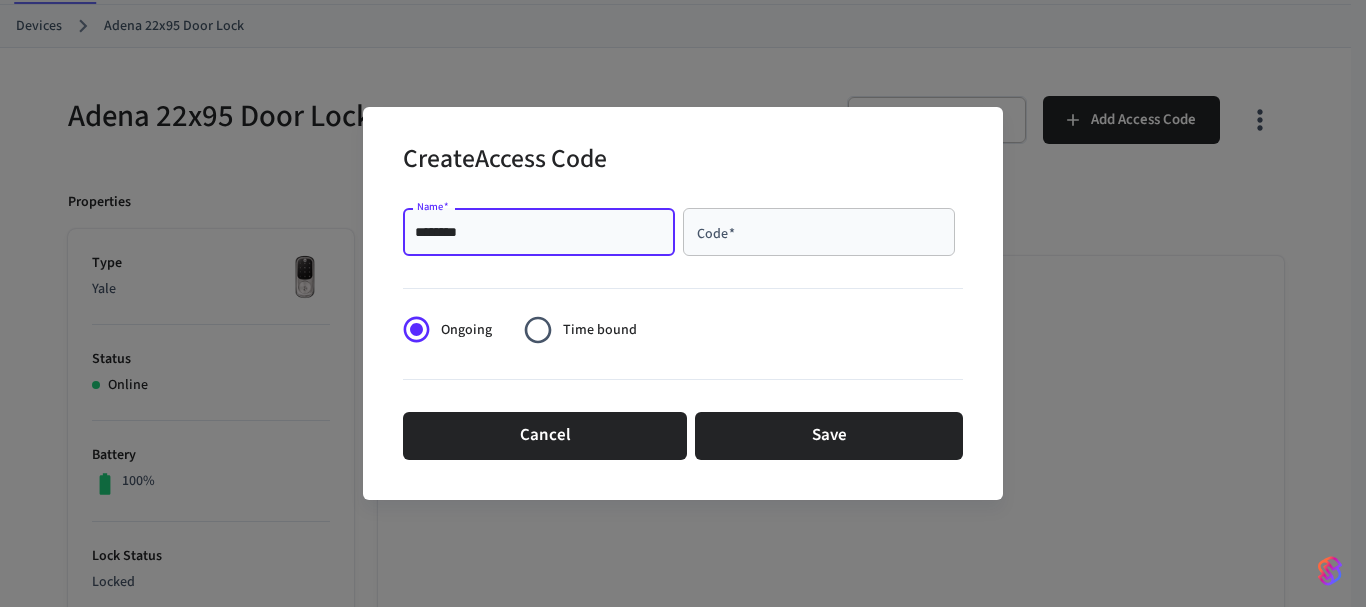 type on "********" 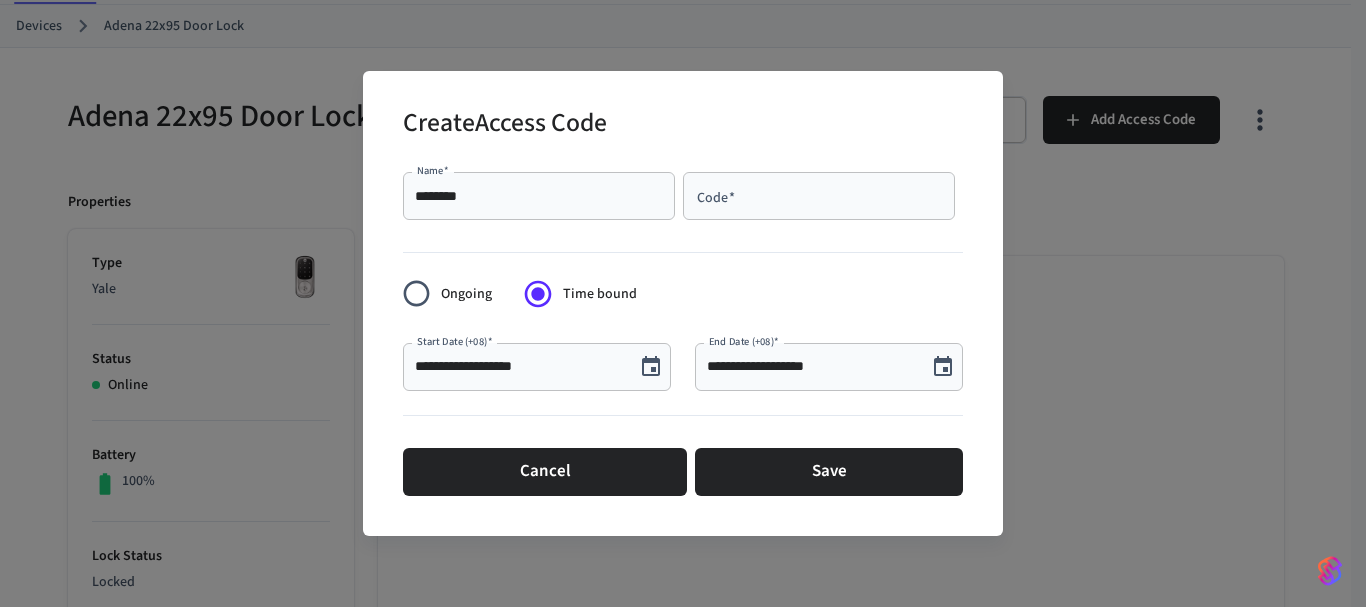 click on "Code   *" at bounding box center [819, 196] 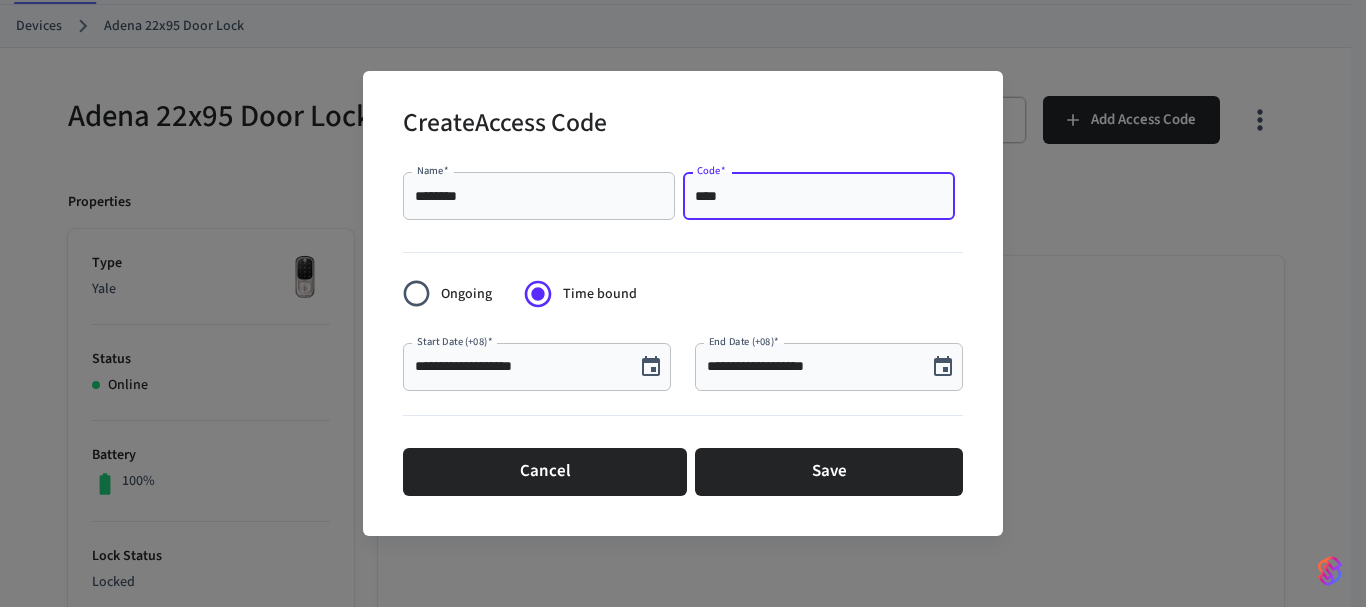 type on "****" 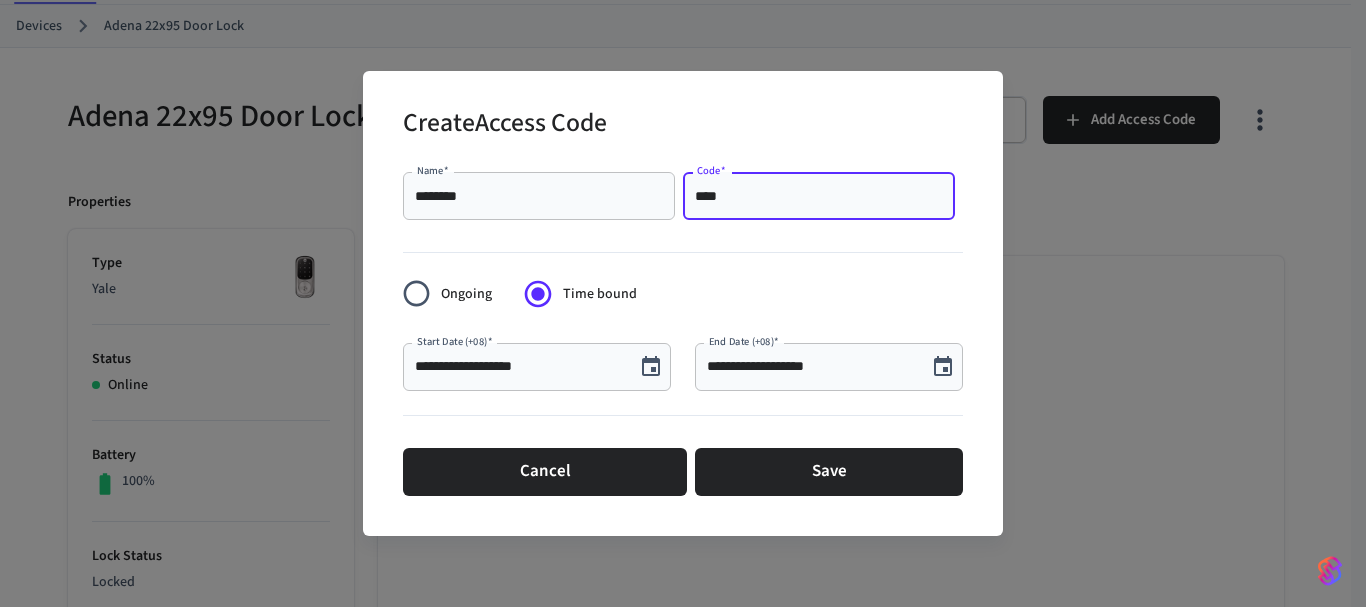 click on "**********" at bounding box center [519, 367] 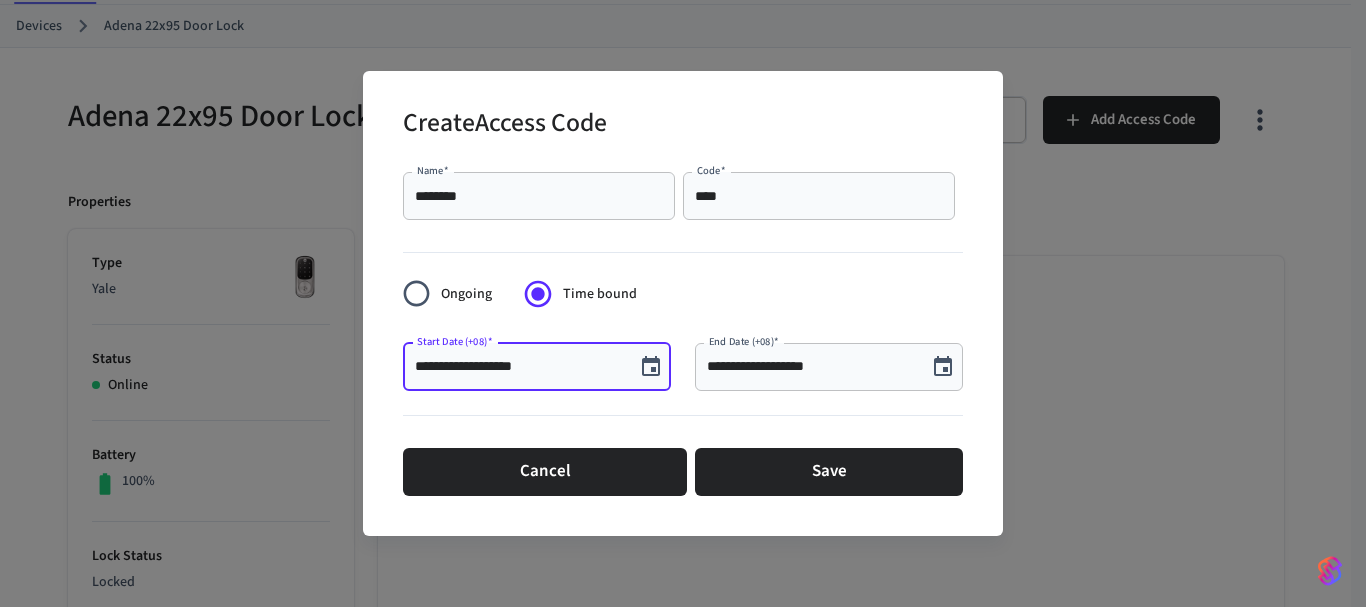 click on "**********" at bounding box center (519, 367) 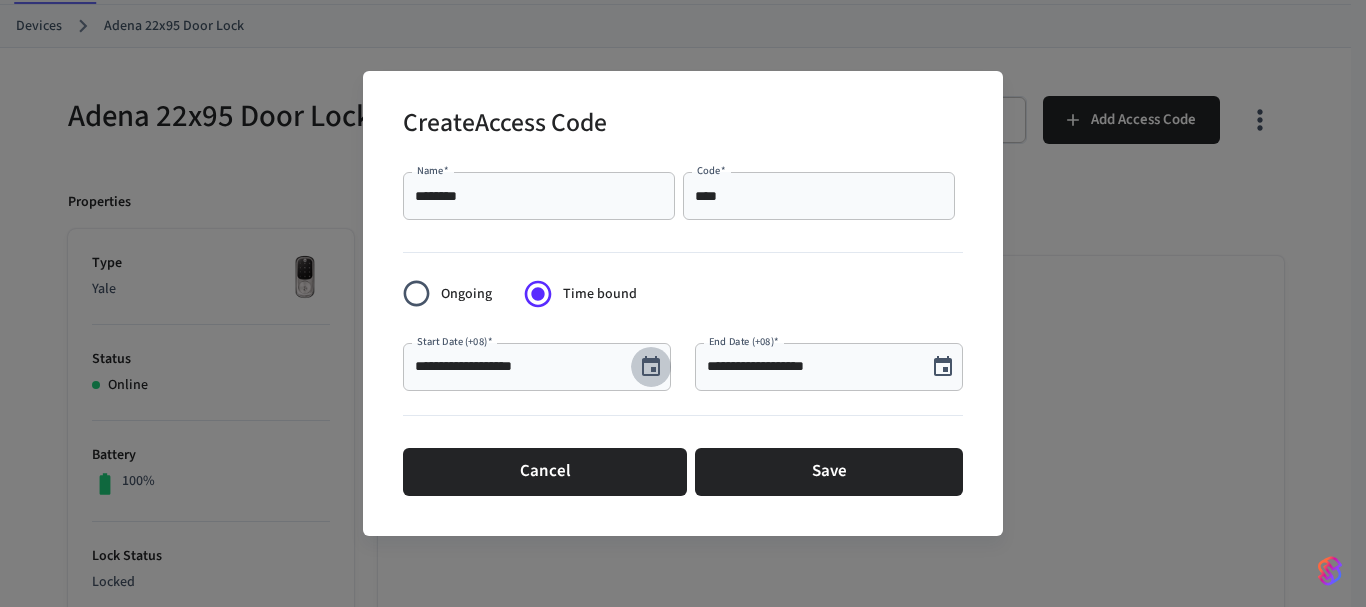 click 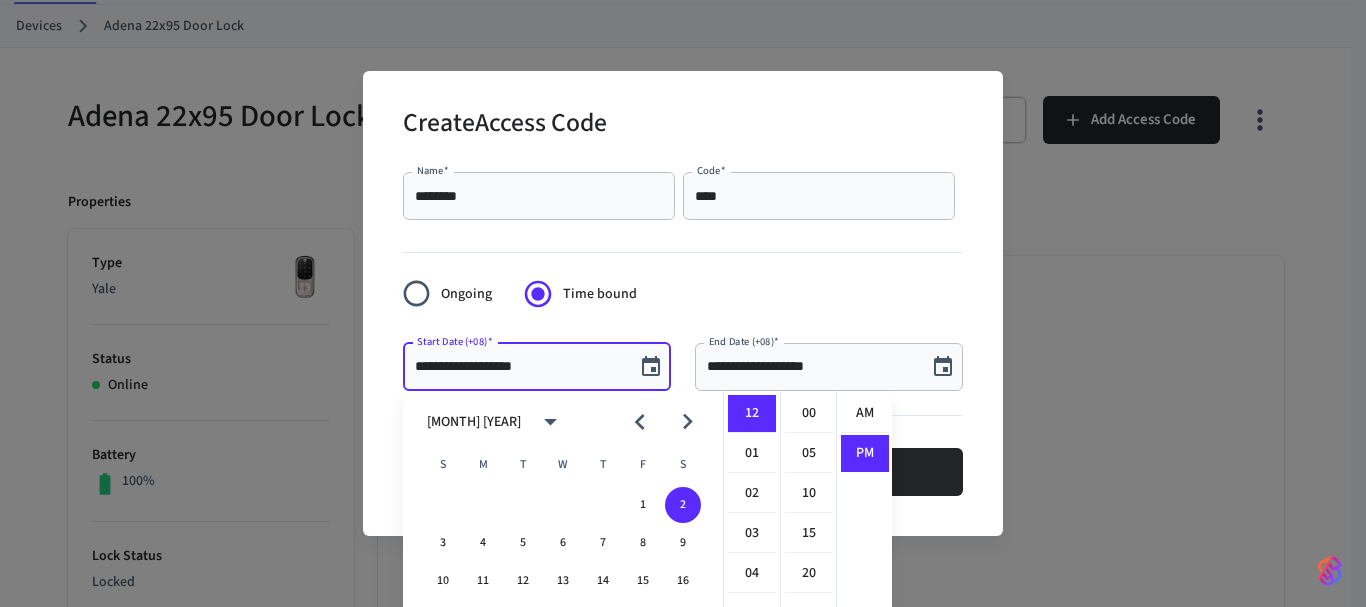 scroll, scrollTop: 37, scrollLeft: 0, axis: vertical 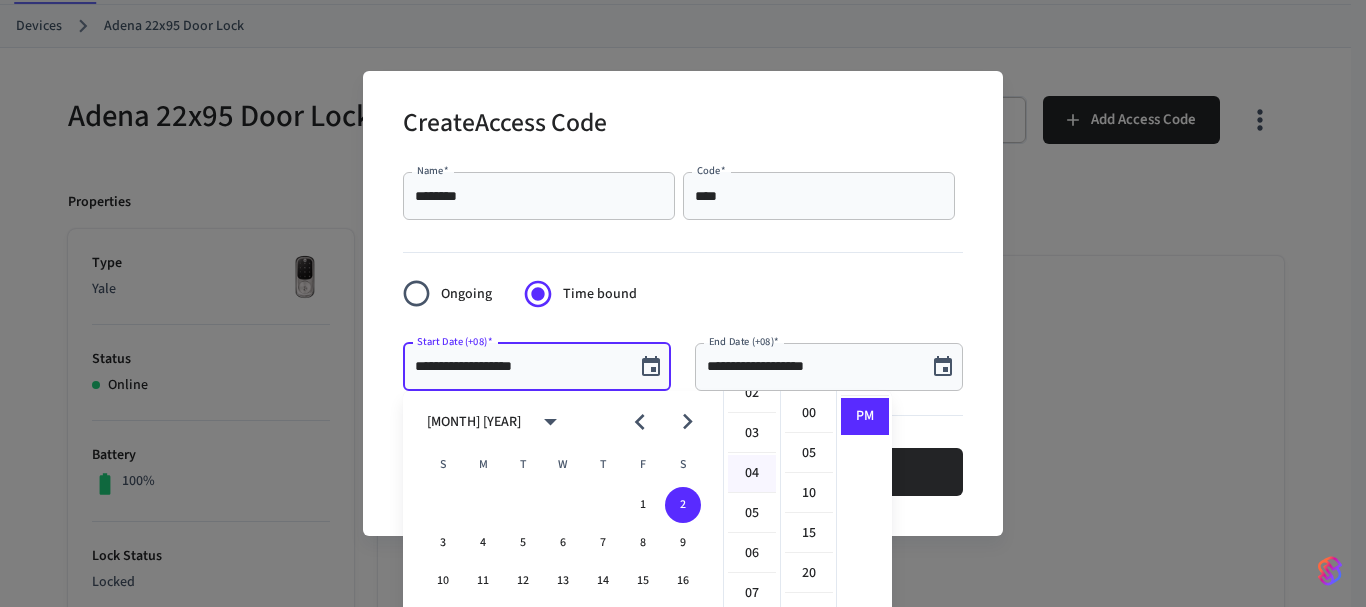 click on "04" at bounding box center [752, 474] 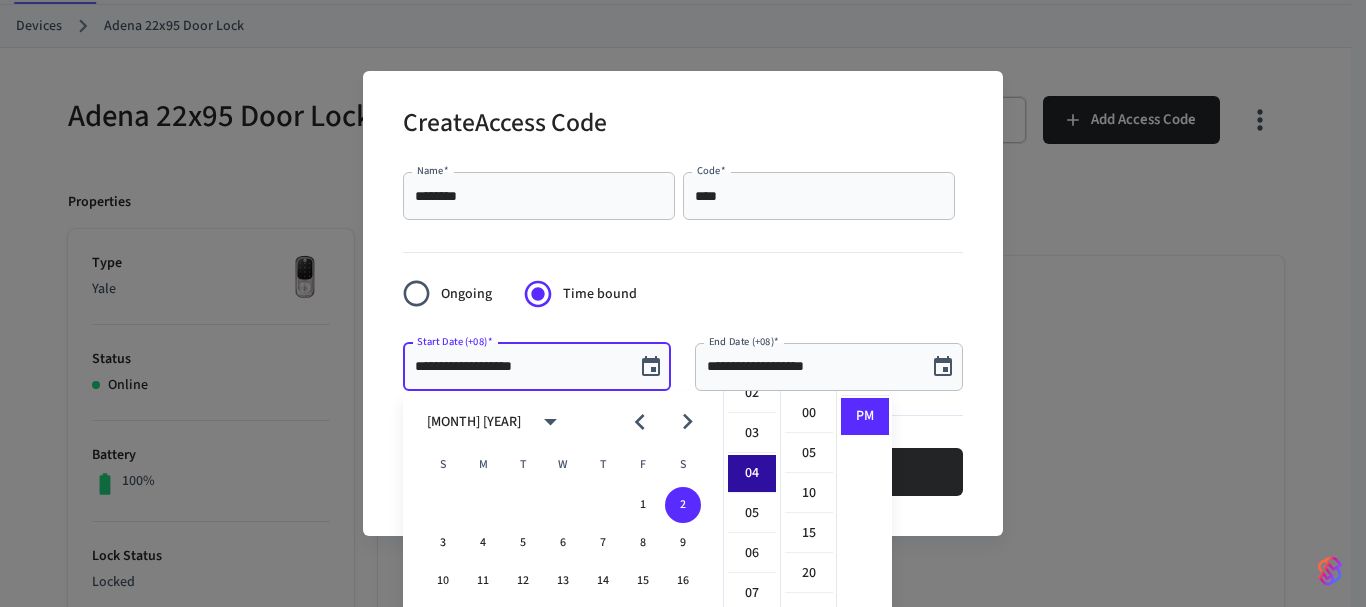 scroll, scrollTop: 160, scrollLeft: 0, axis: vertical 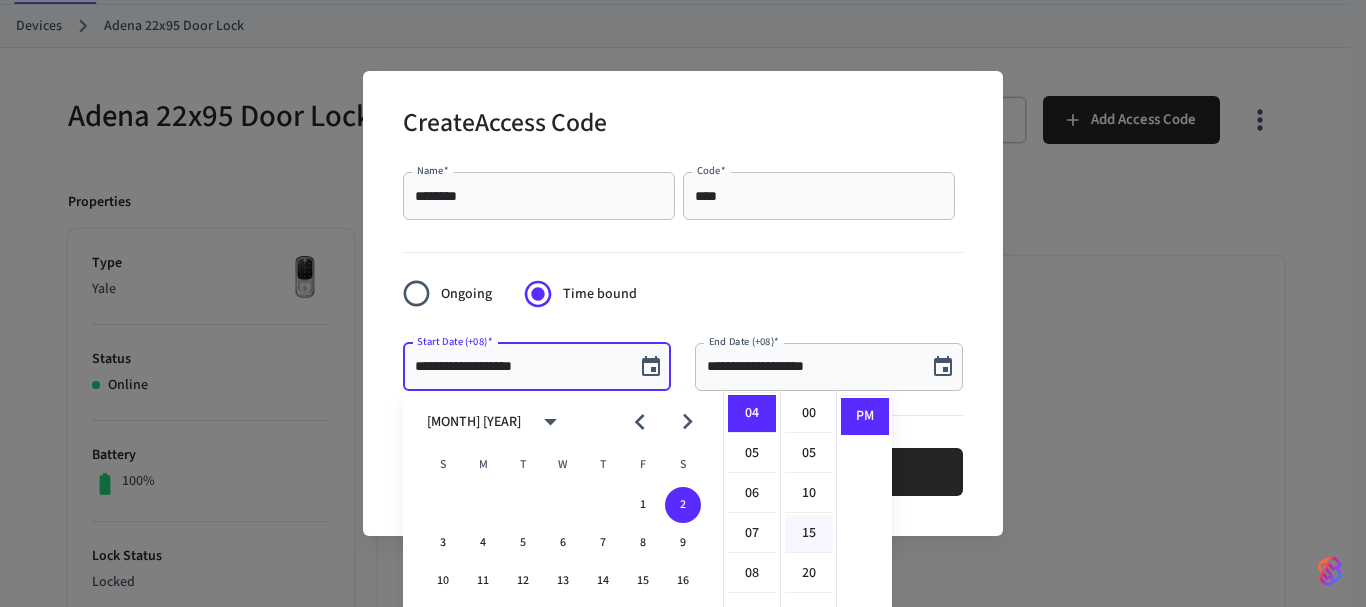 click on "15" at bounding box center (809, 534) 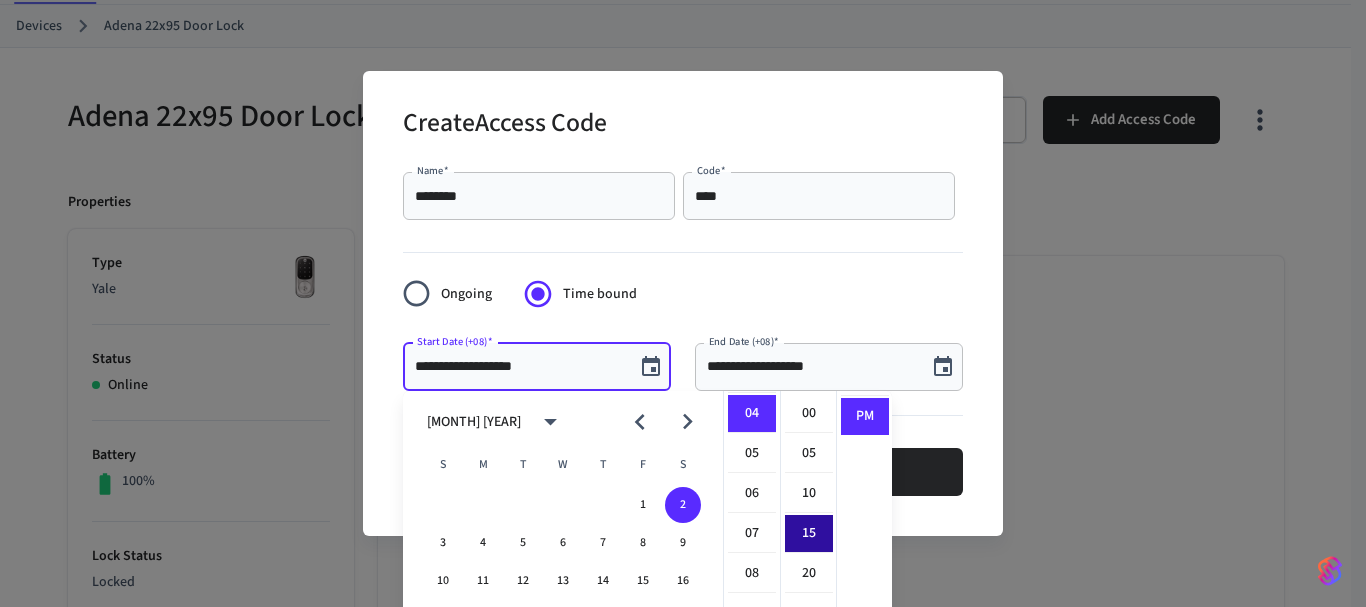 type on "**********" 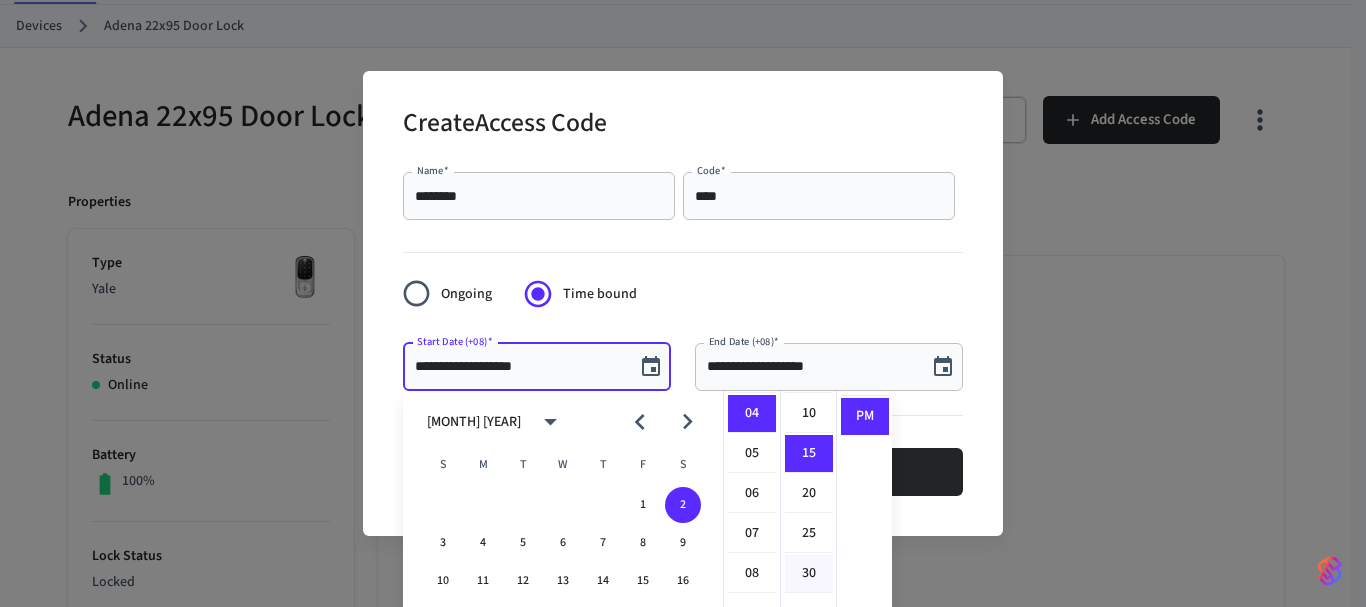 scroll, scrollTop: 120, scrollLeft: 0, axis: vertical 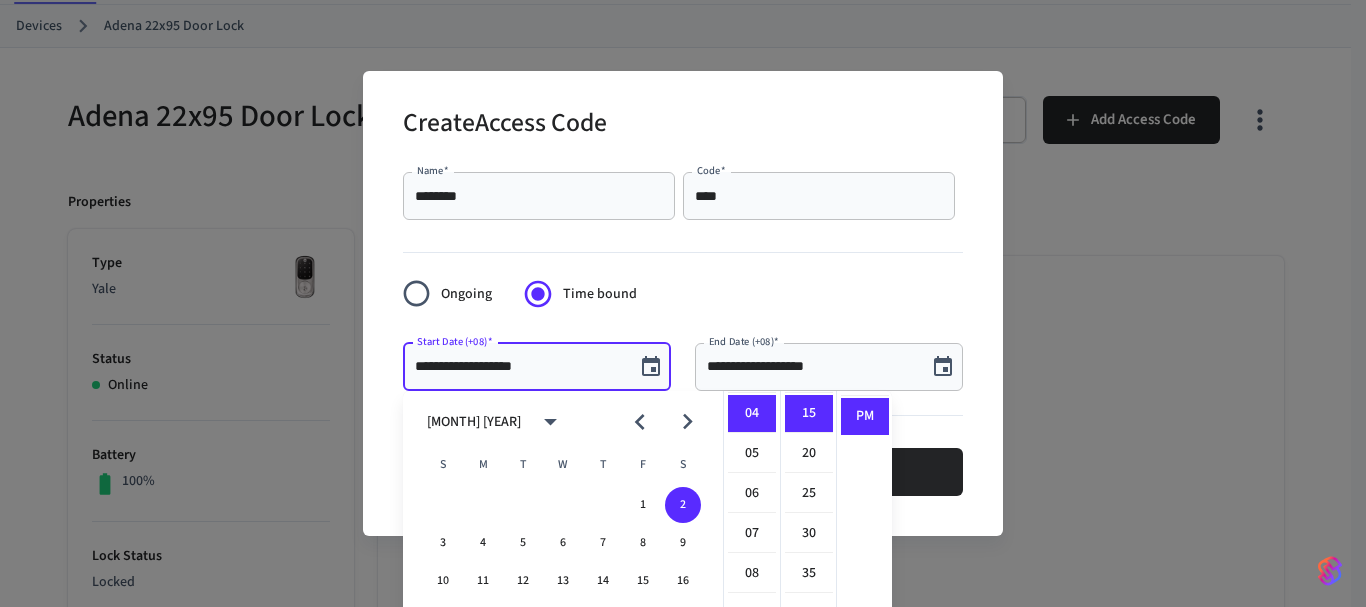 click 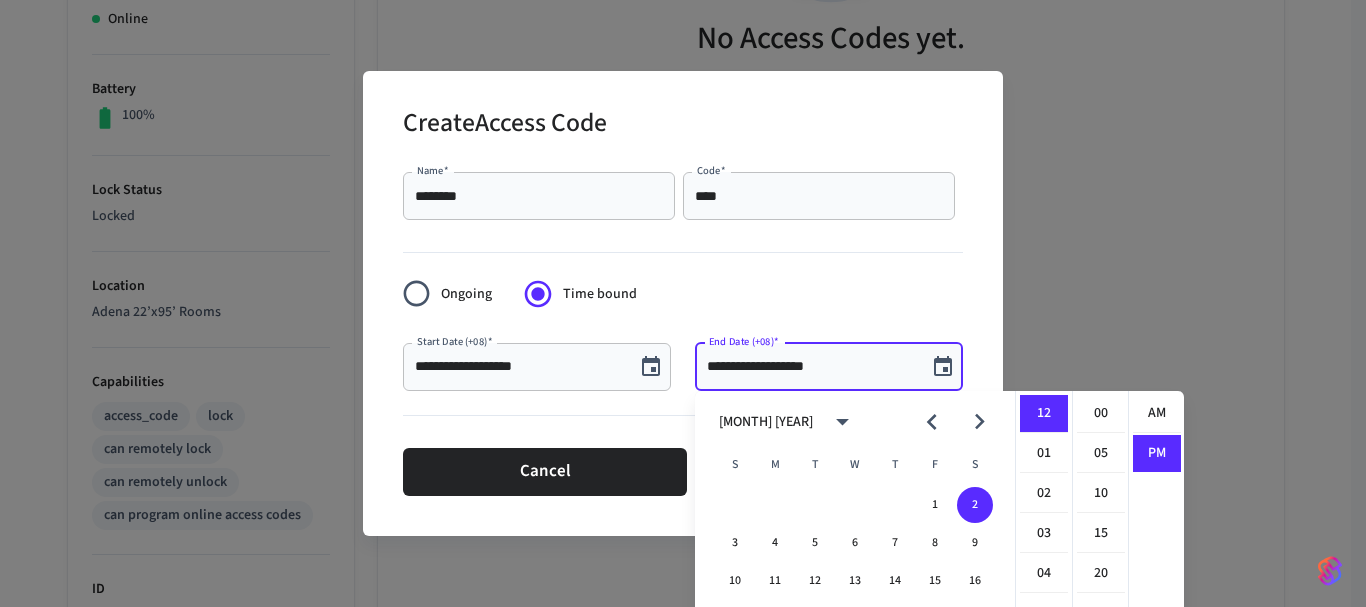 scroll, scrollTop: 37, scrollLeft: 0, axis: vertical 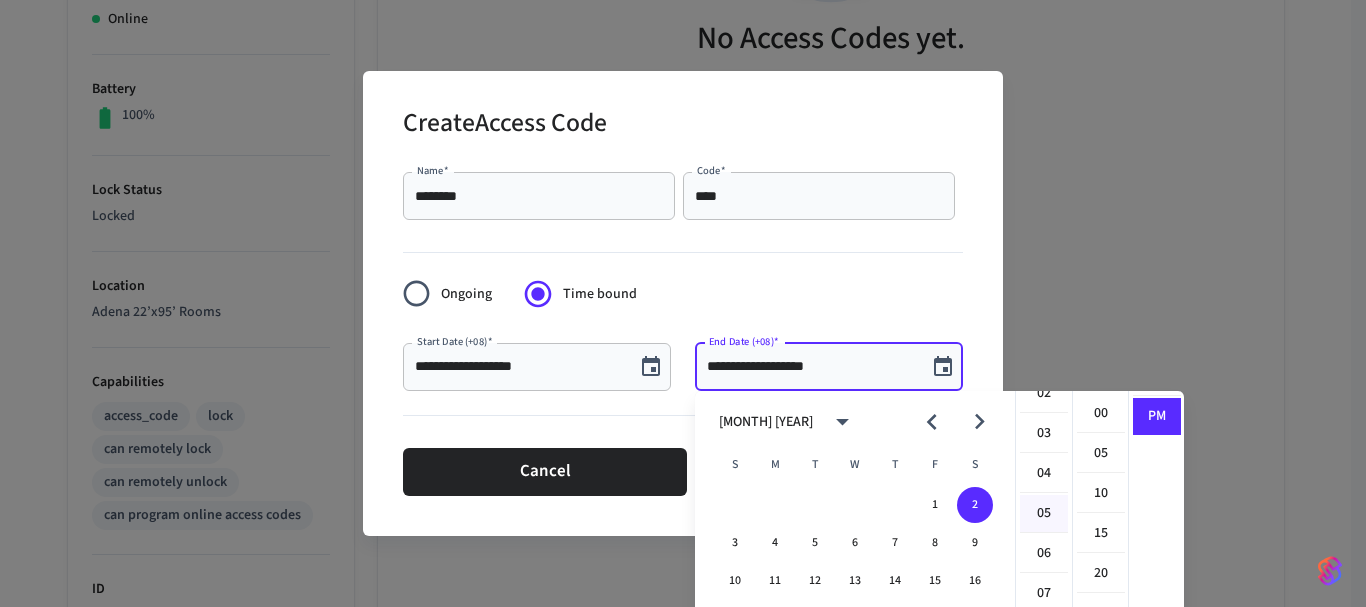 click on "05" at bounding box center (1044, 514) 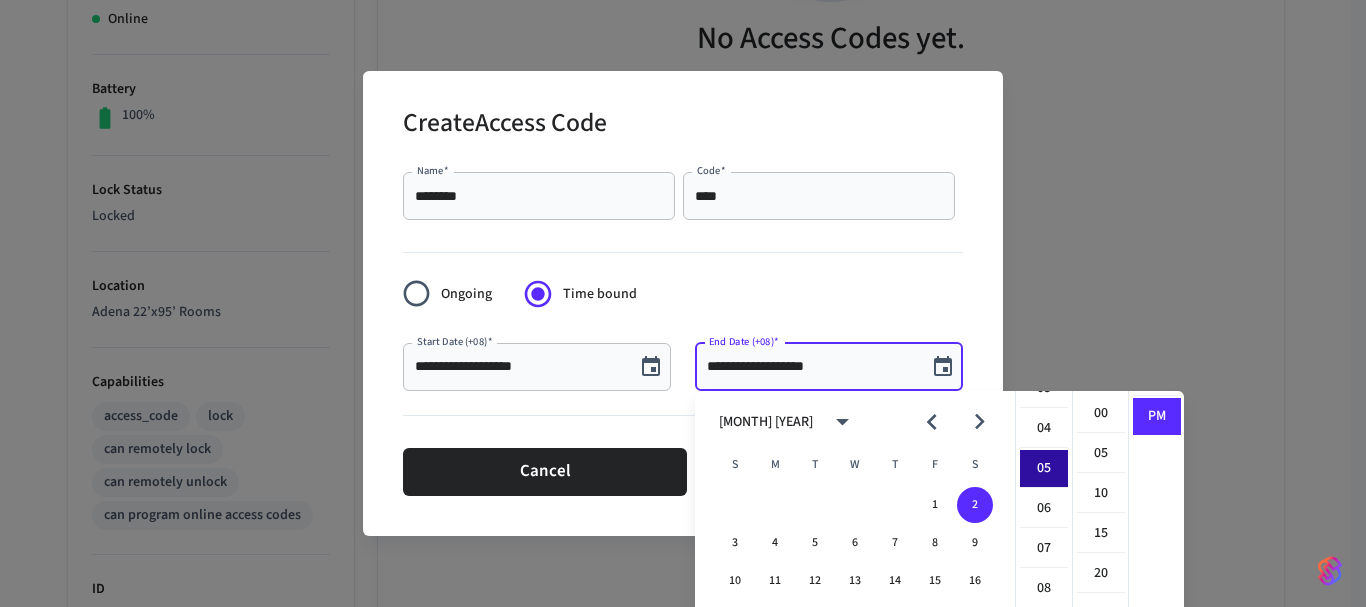 scroll, scrollTop: 200, scrollLeft: 0, axis: vertical 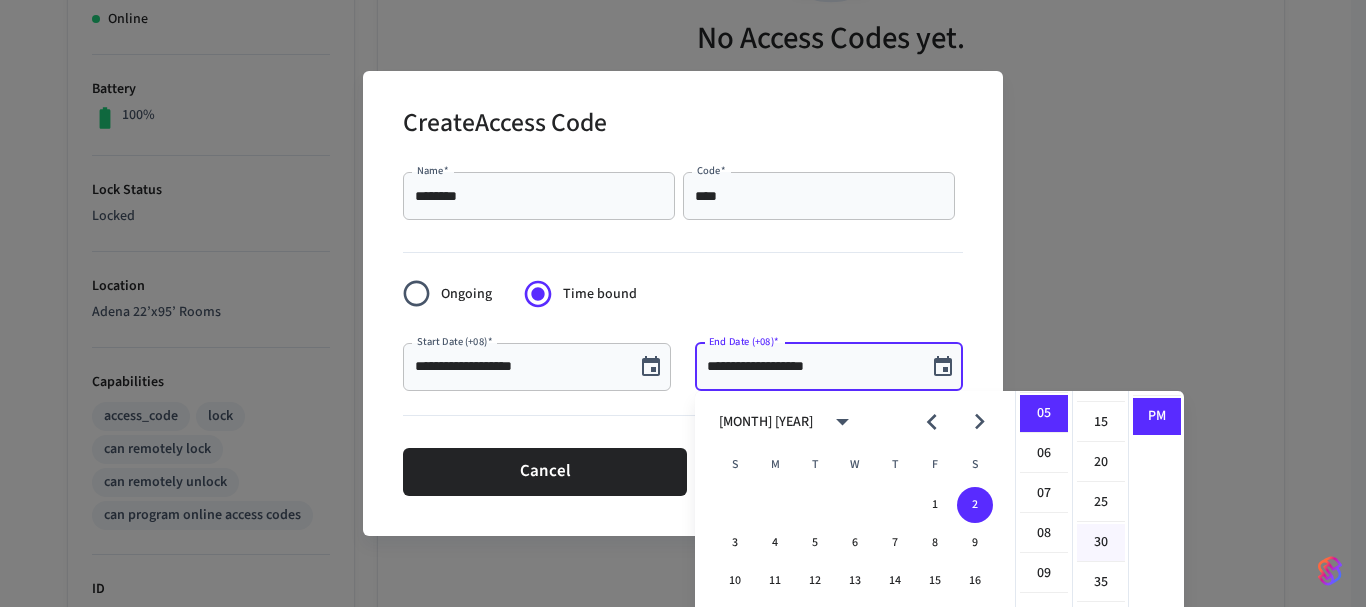 click on "30" at bounding box center (1101, 543) 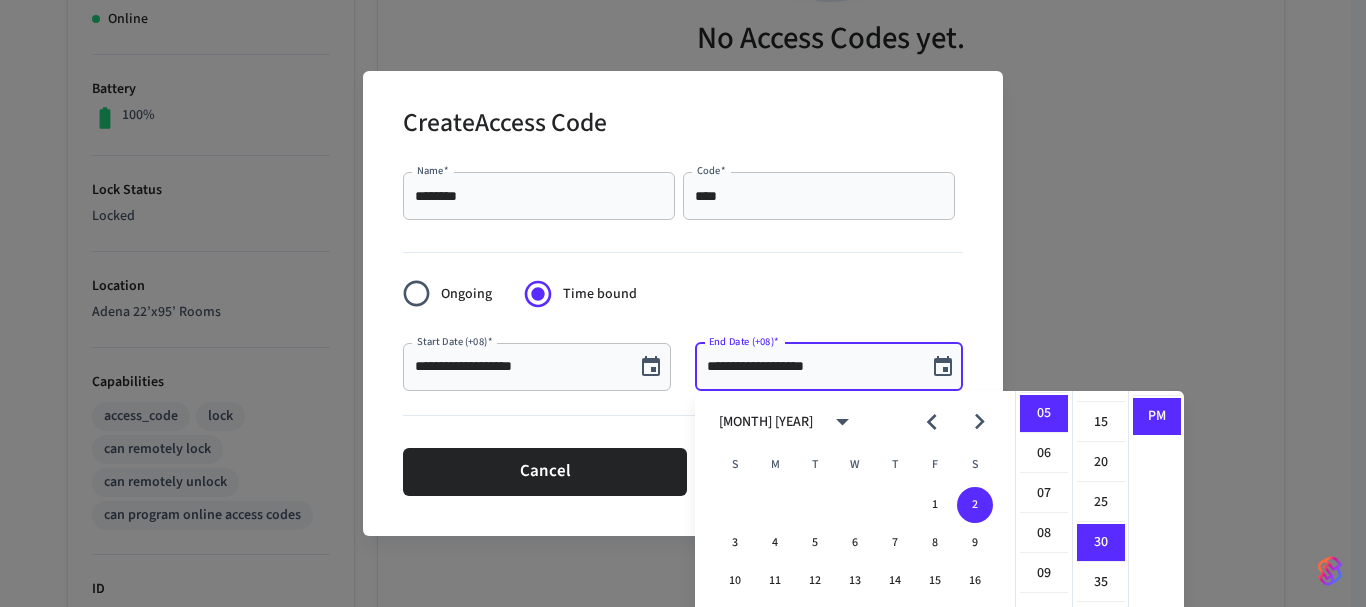scroll, scrollTop: 240, scrollLeft: 0, axis: vertical 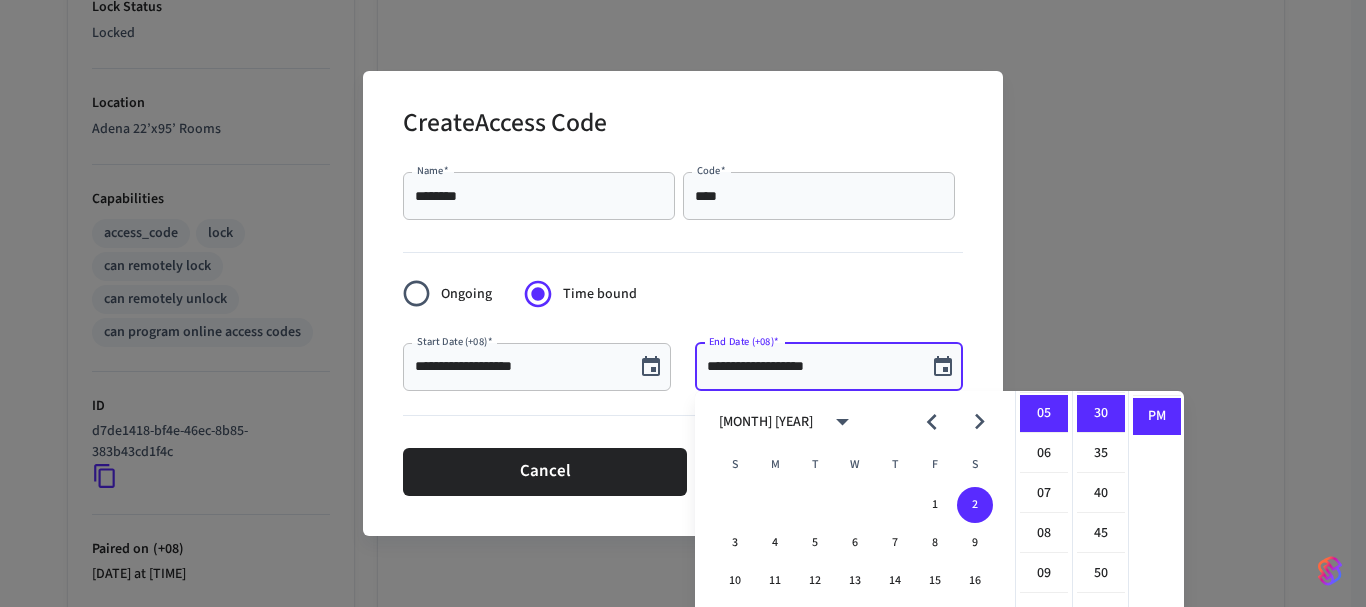 click on "**********" at bounding box center [683, 303] 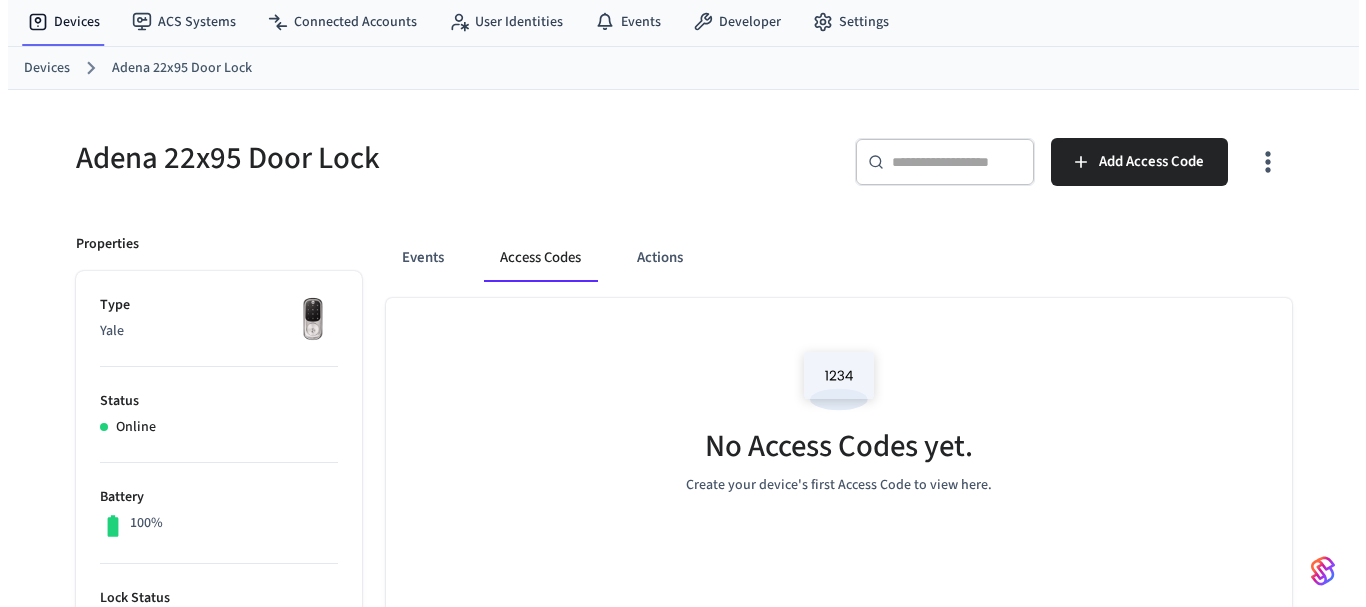 scroll, scrollTop: 100, scrollLeft: 0, axis: vertical 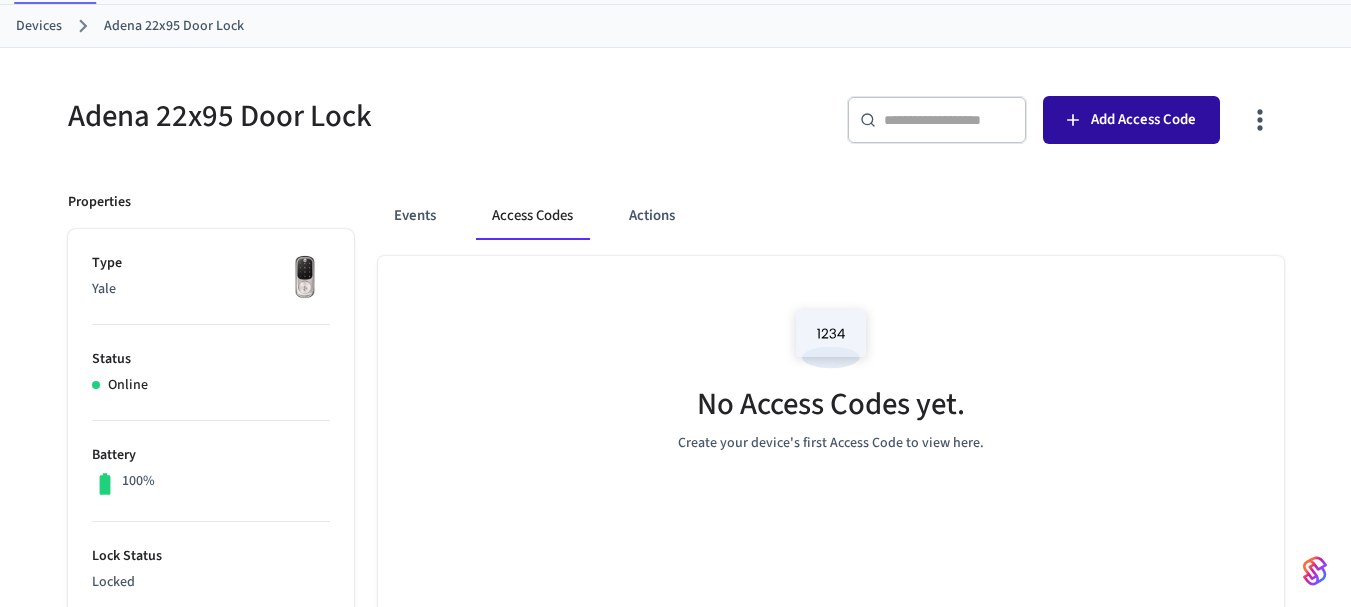 click on "Add Access Code" at bounding box center [1143, 120] 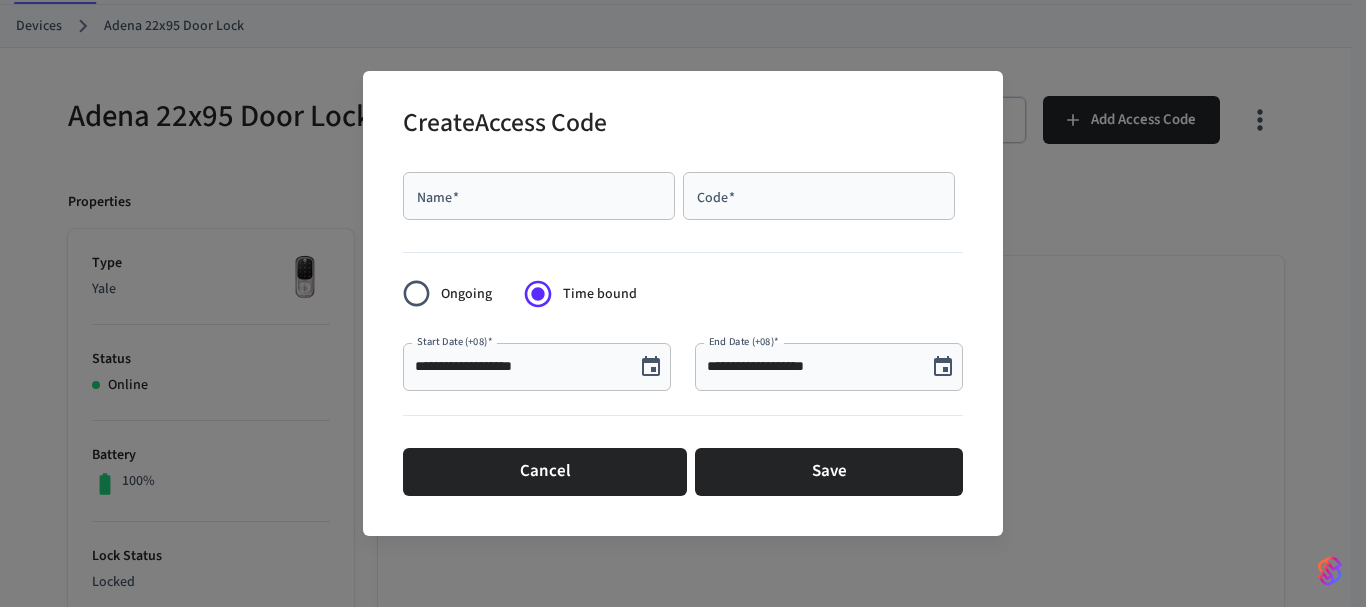 click on "Name   *" at bounding box center (539, 196) 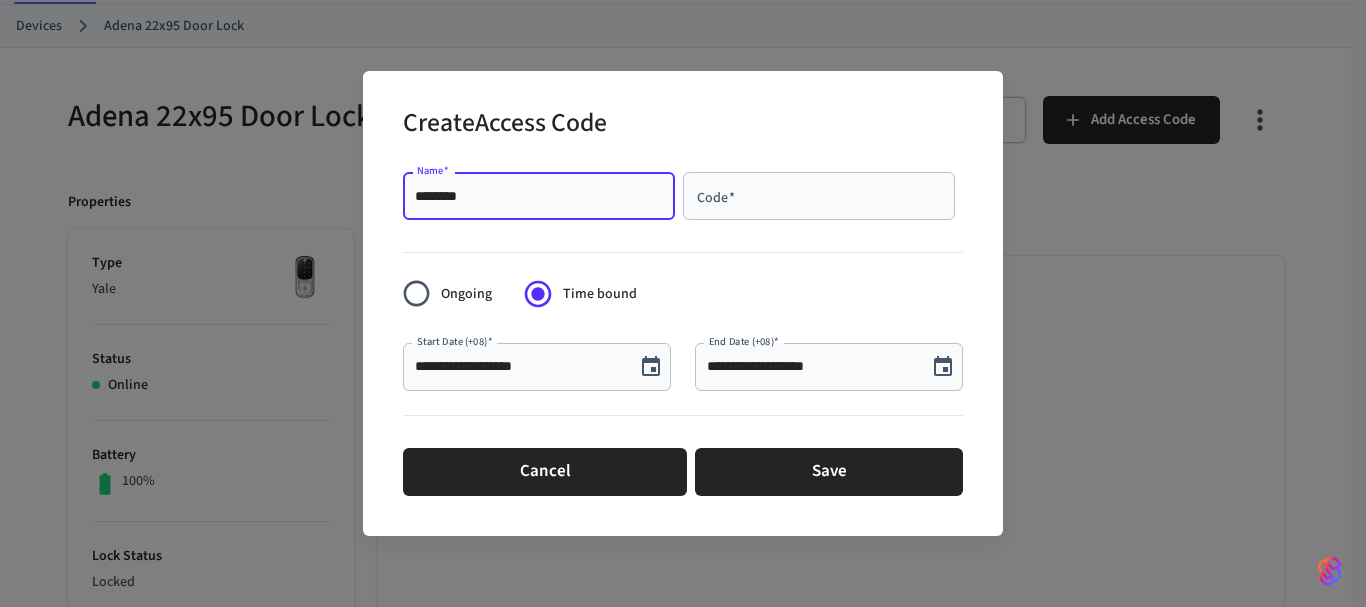 type on "********" 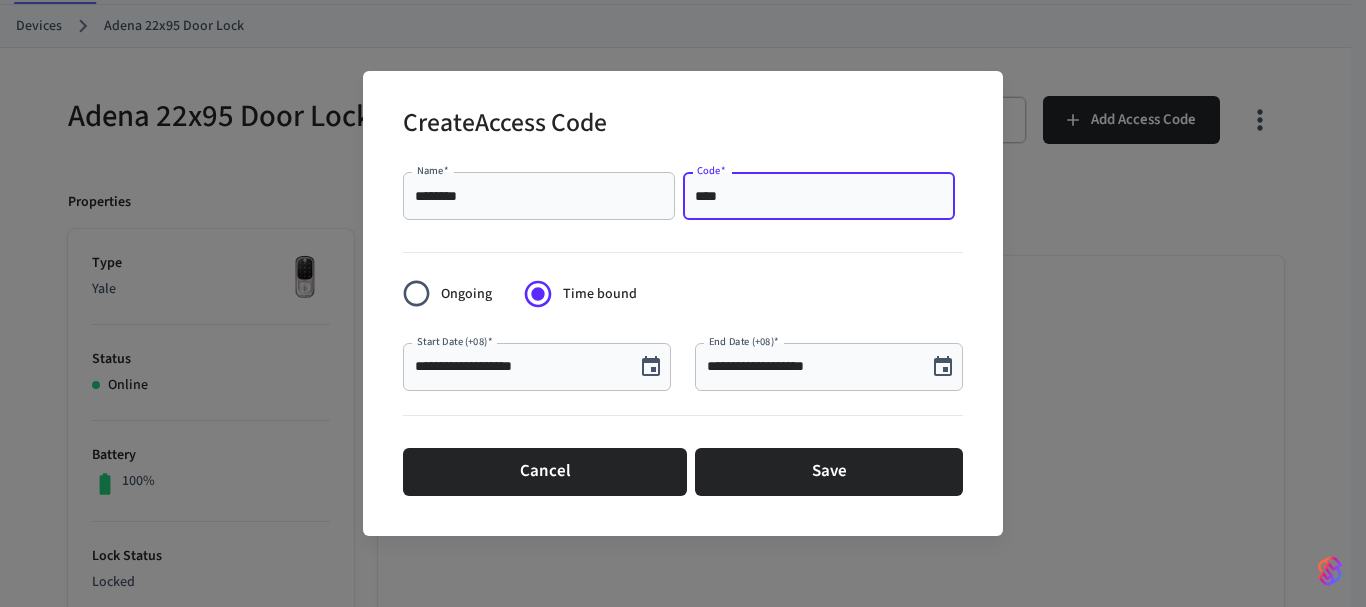 type on "****" 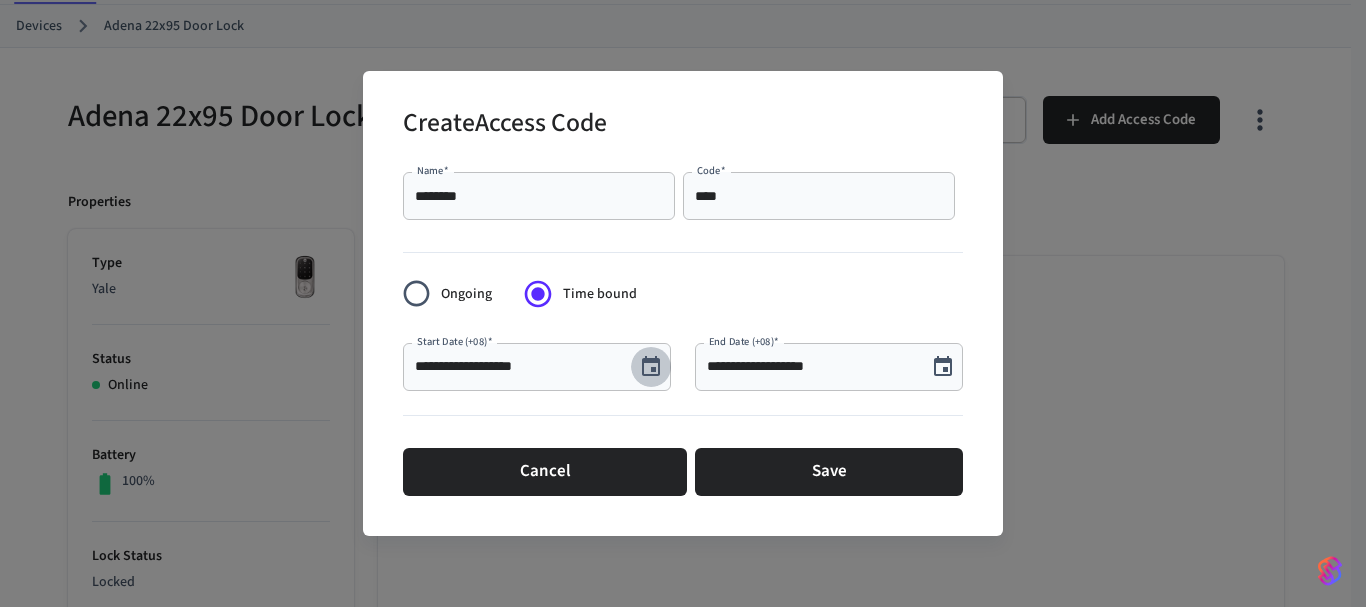 click 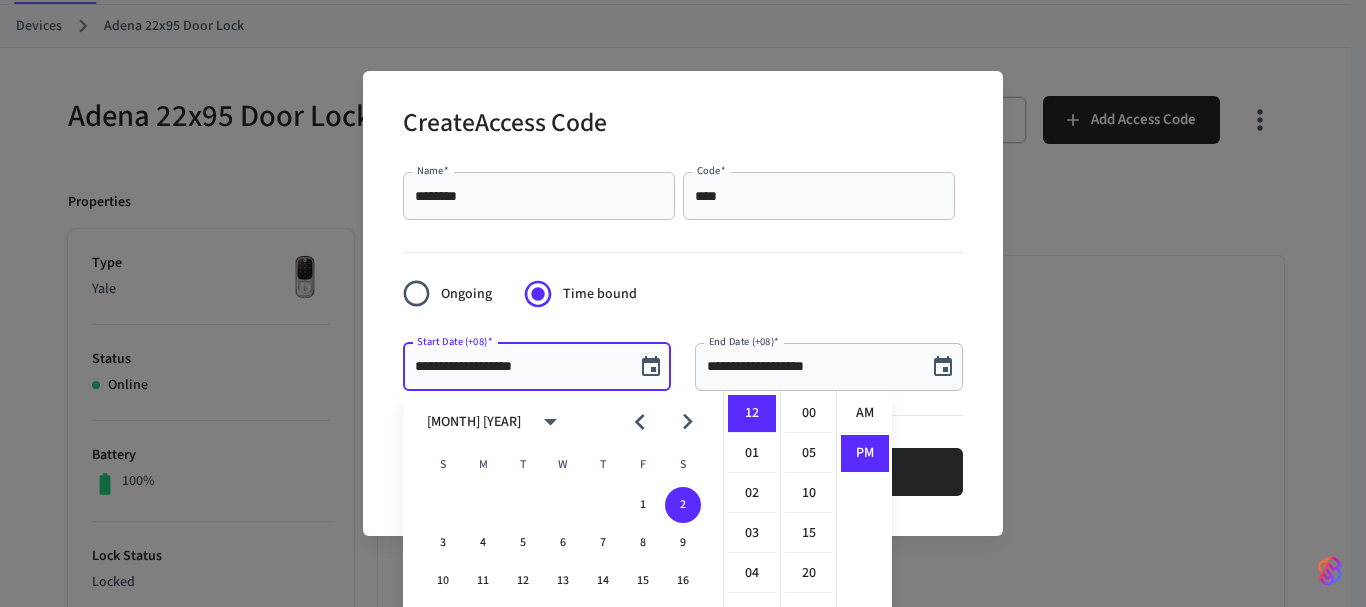 scroll, scrollTop: 37, scrollLeft: 0, axis: vertical 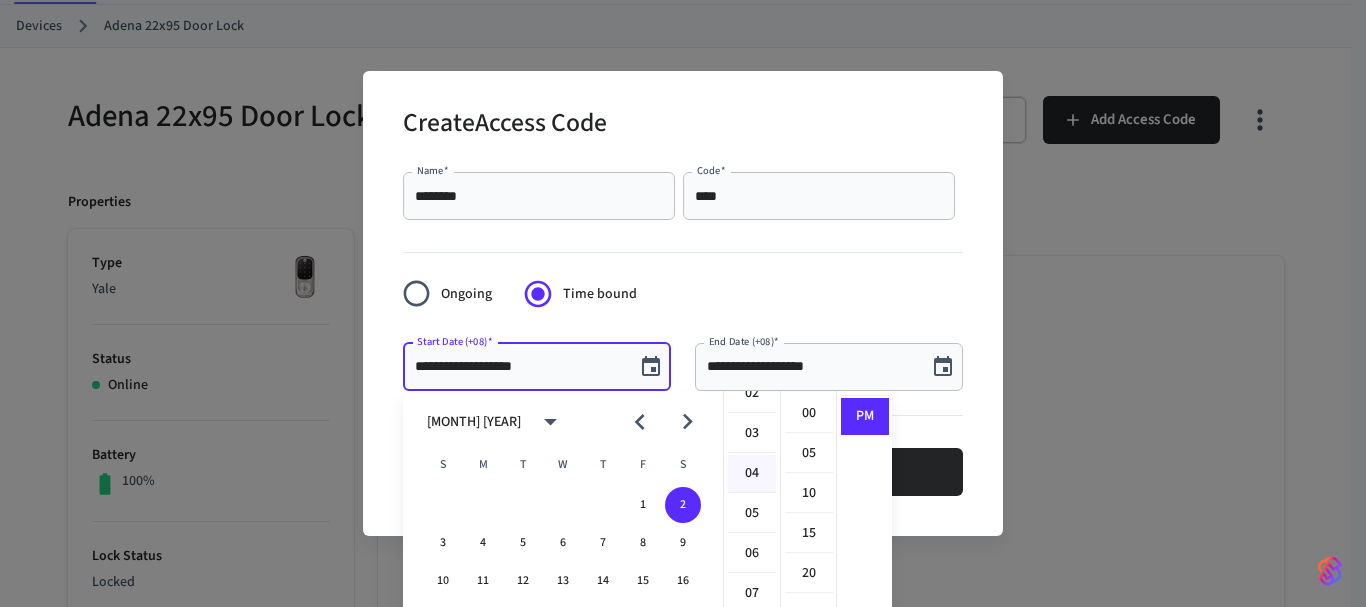 click on "04" at bounding box center [752, 474] 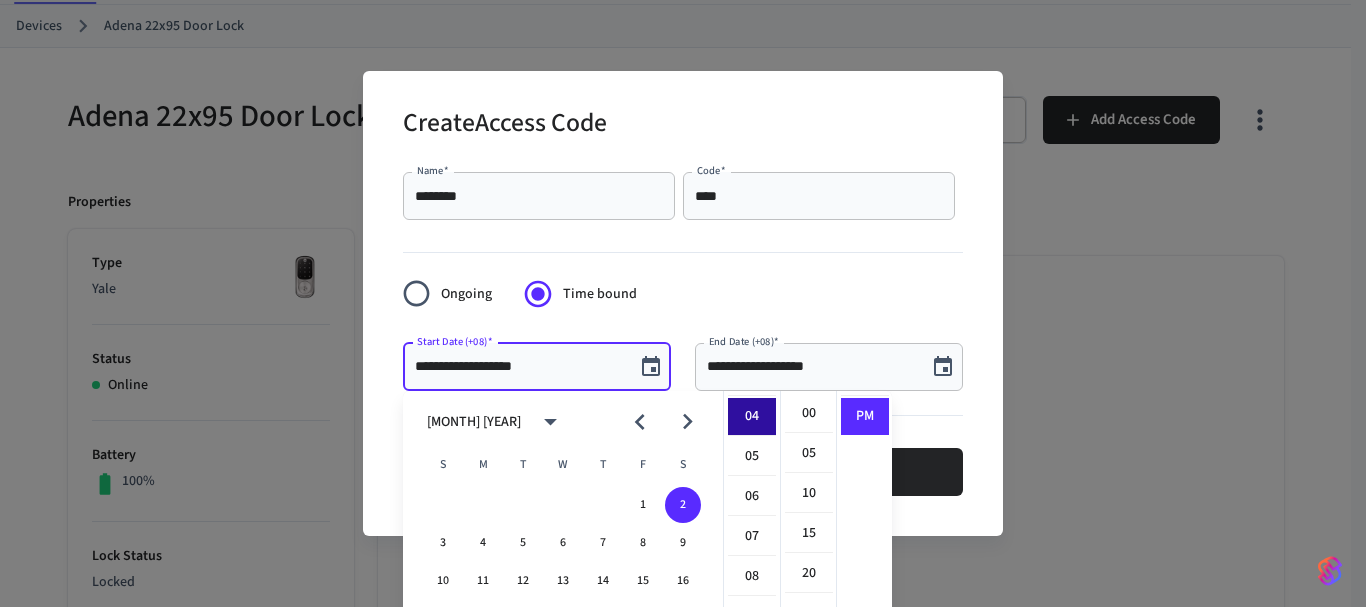 scroll, scrollTop: 160, scrollLeft: 0, axis: vertical 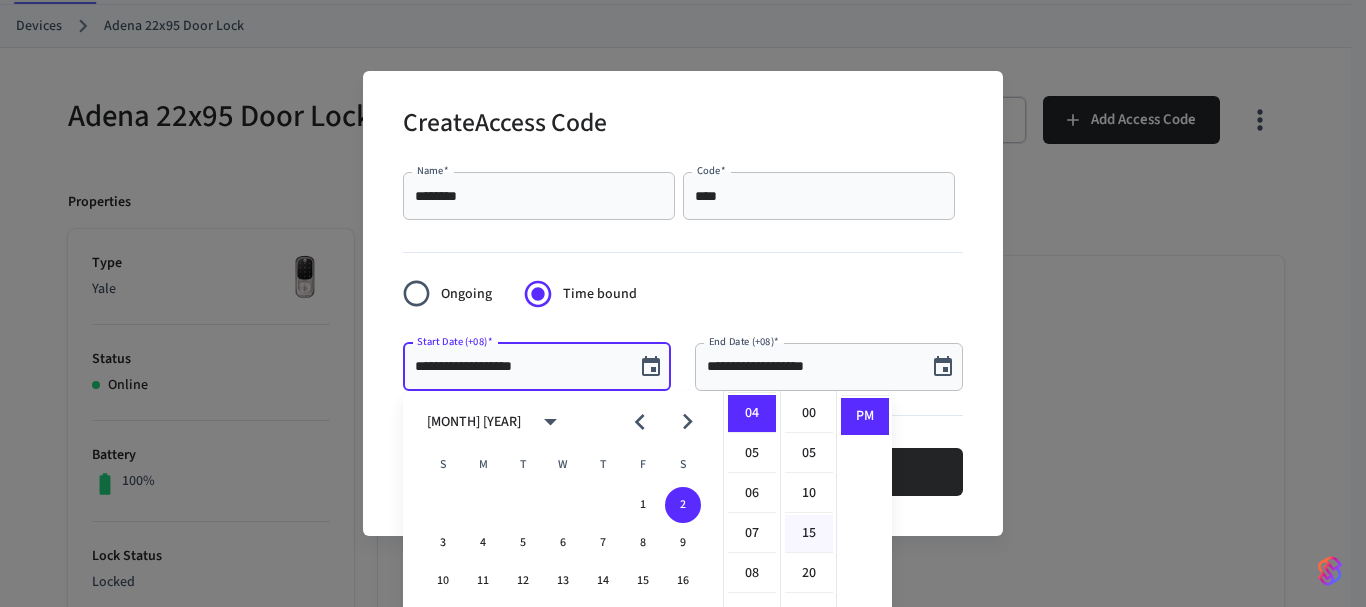 click on "15" at bounding box center [809, 534] 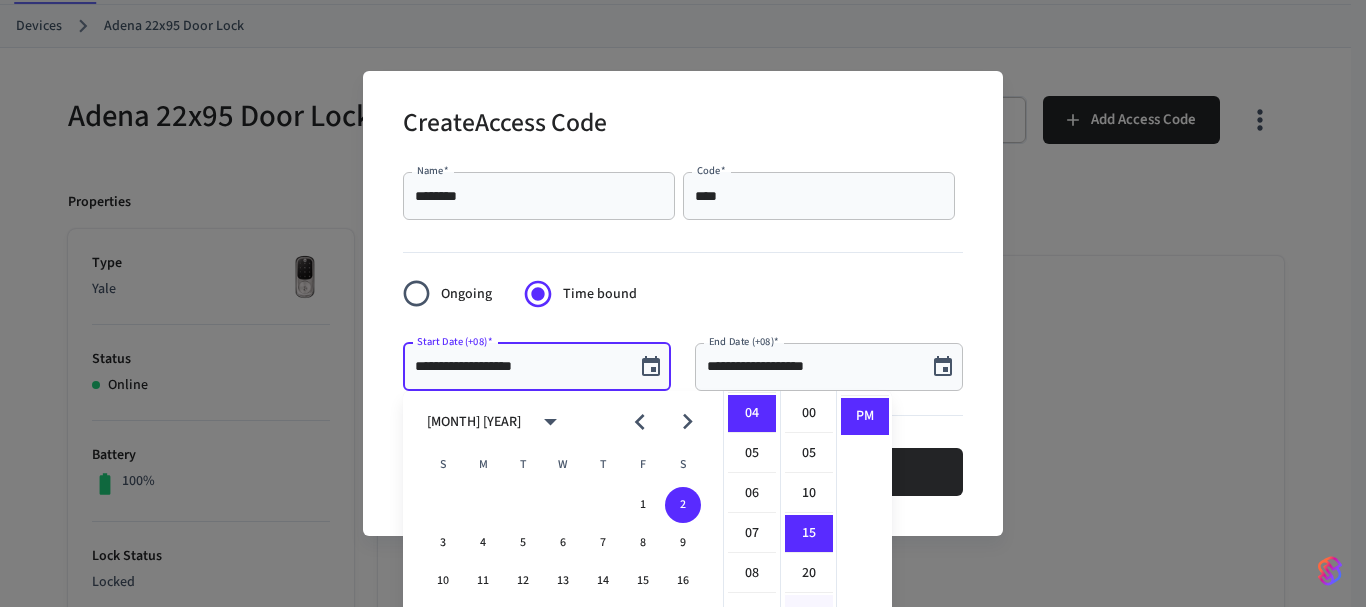 scroll, scrollTop: 120, scrollLeft: 0, axis: vertical 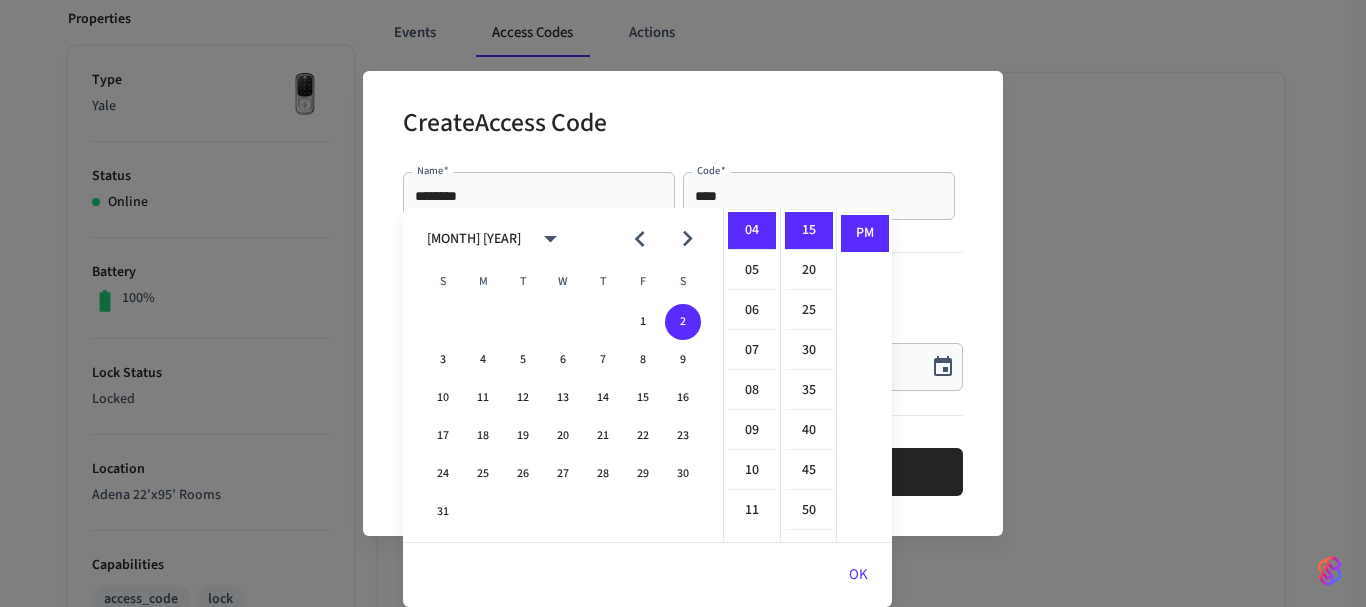 click 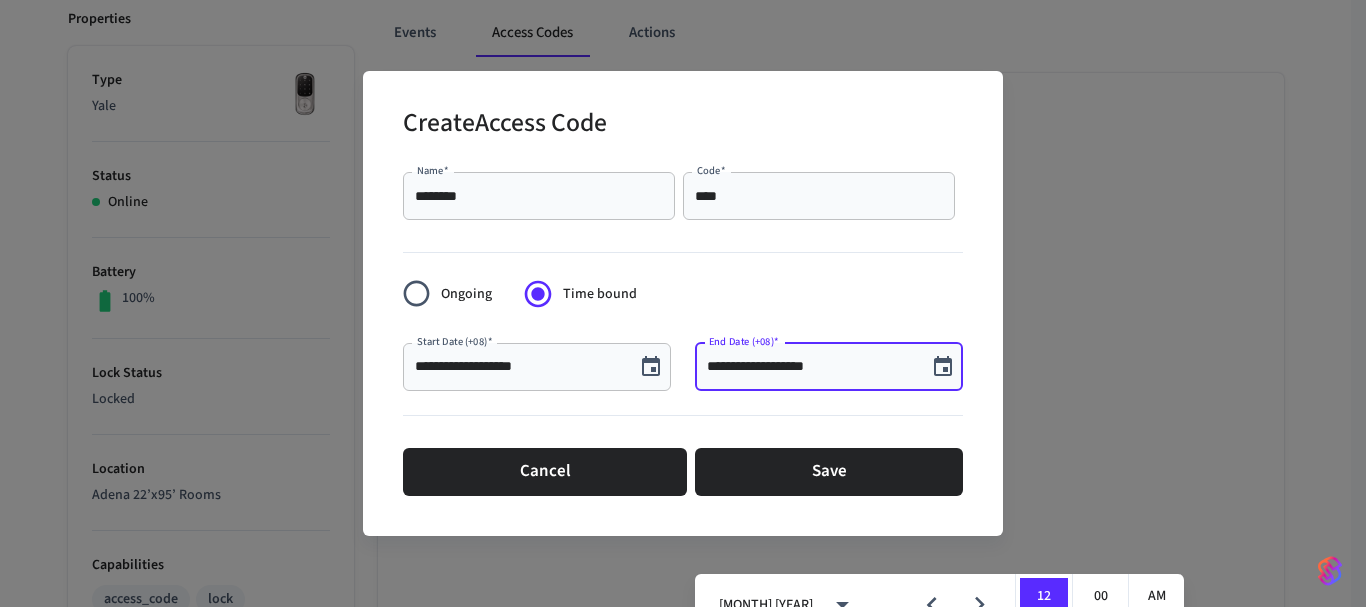 scroll, scrollTop: 466, scrollLeft: 0, axis: vertical 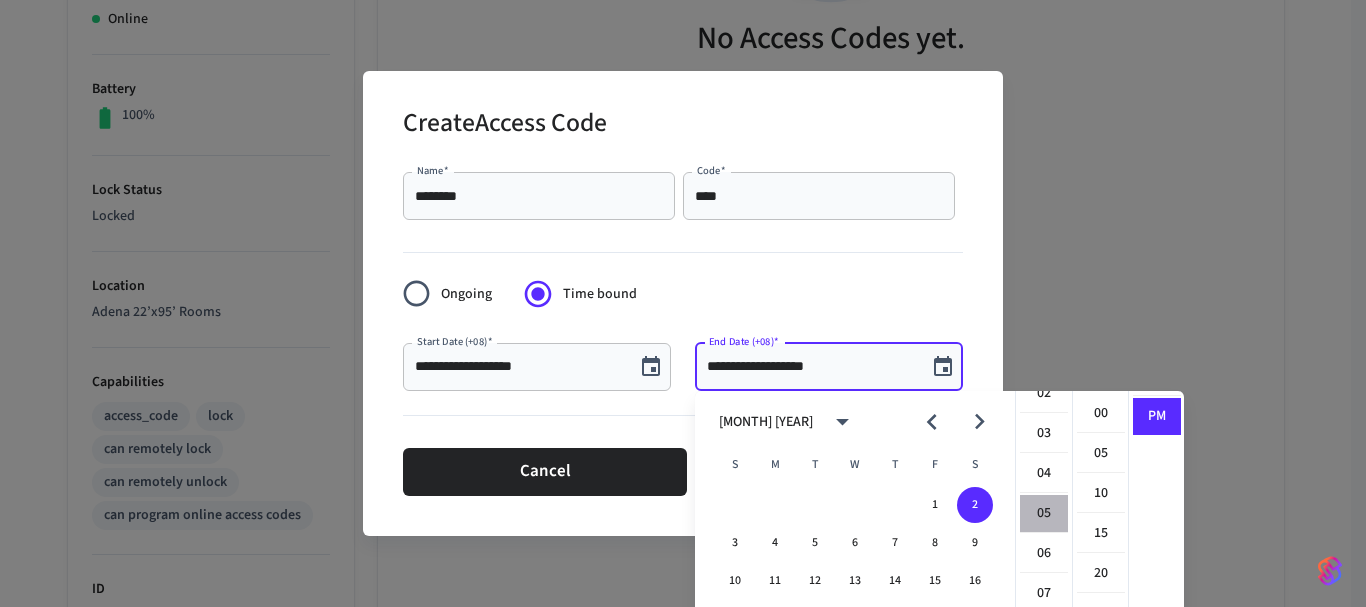 click on "05" at bounding box center (1044, 514) 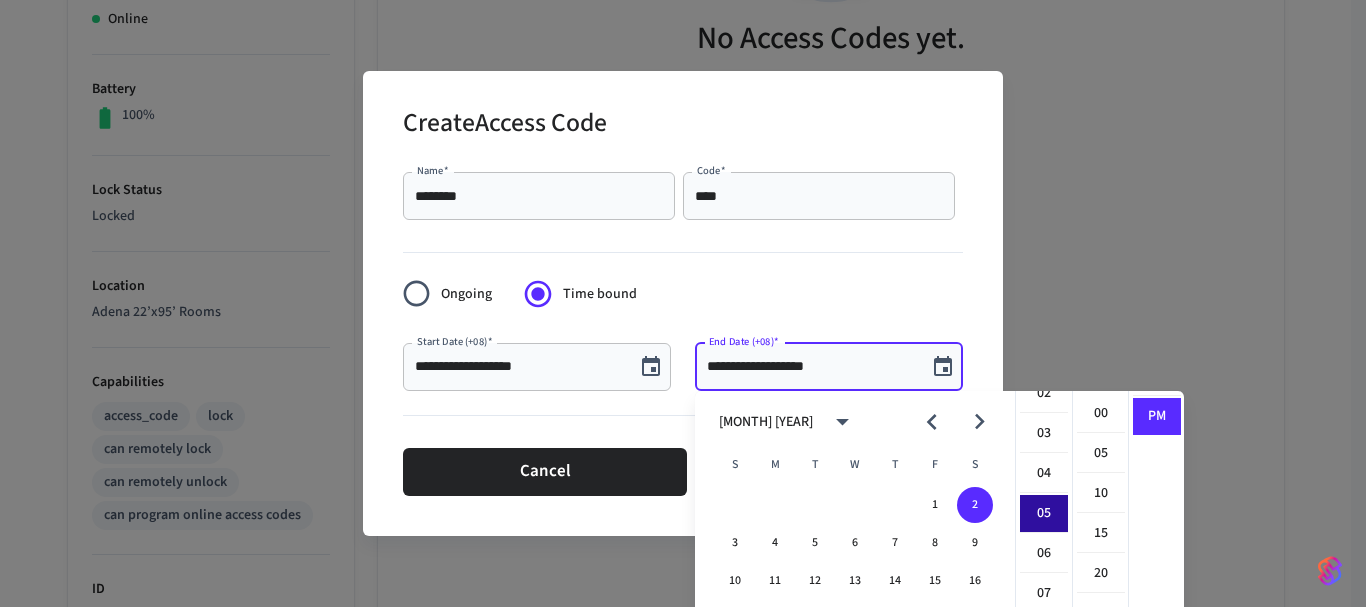 scroll, scrollTop: 200, scrollLeft: 0, axis: vertical 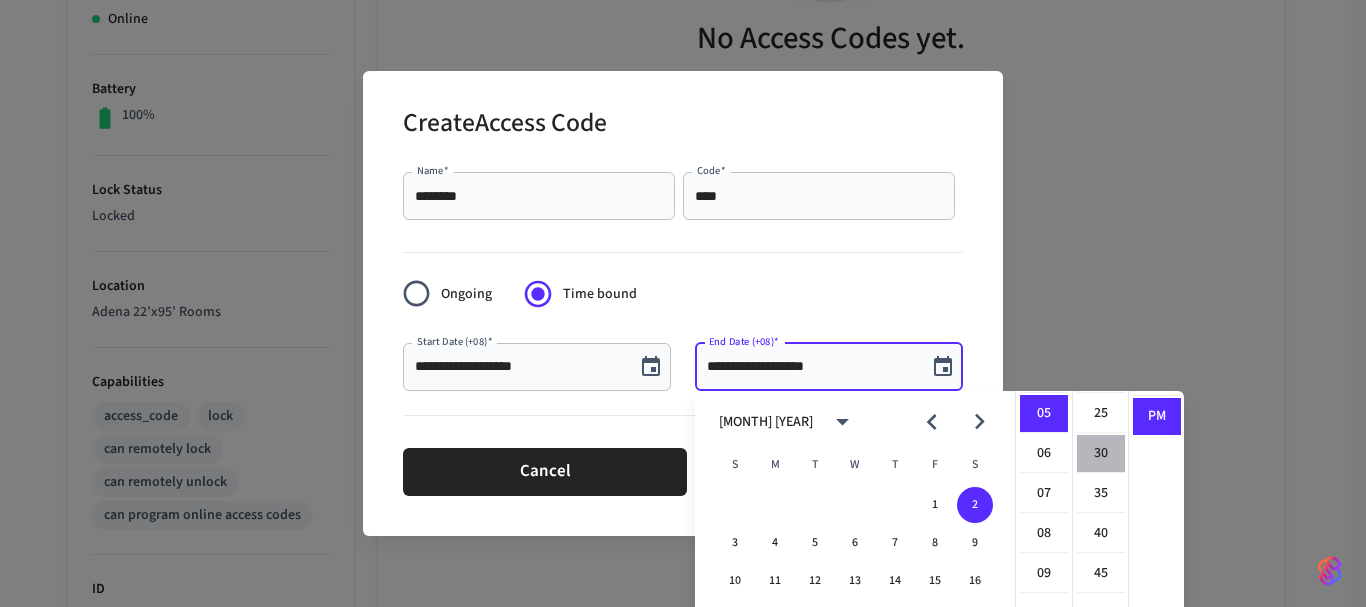 click on "30" at bounding box center [1101, 454] 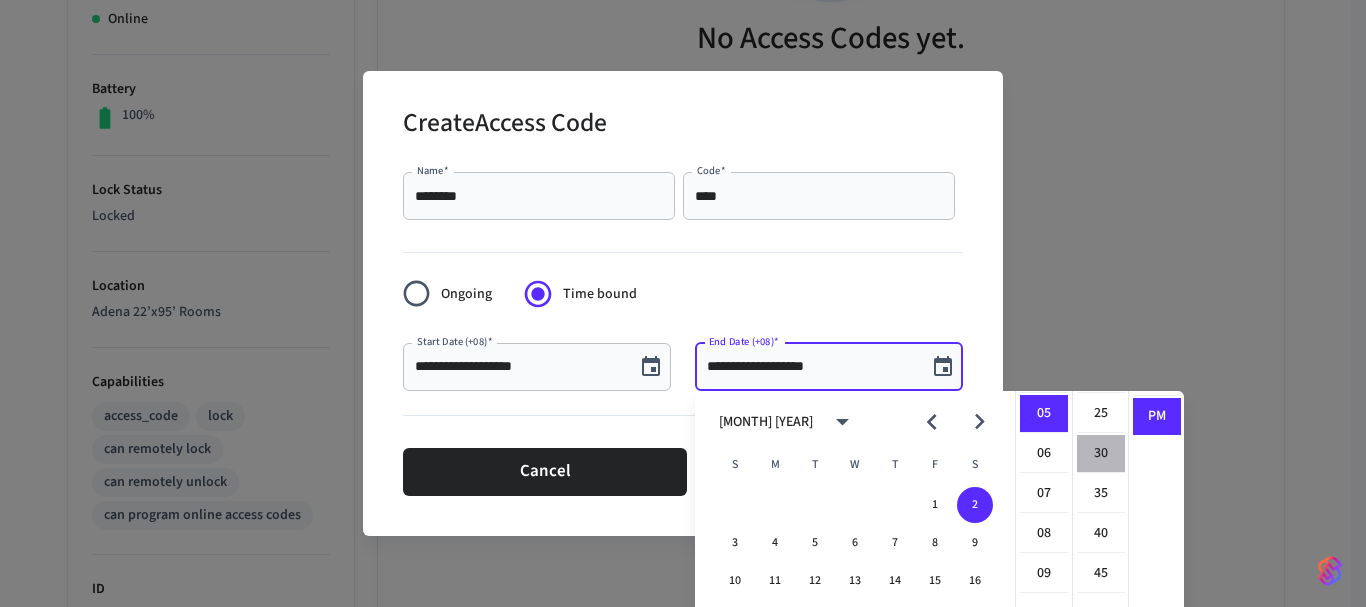 type on "**********" 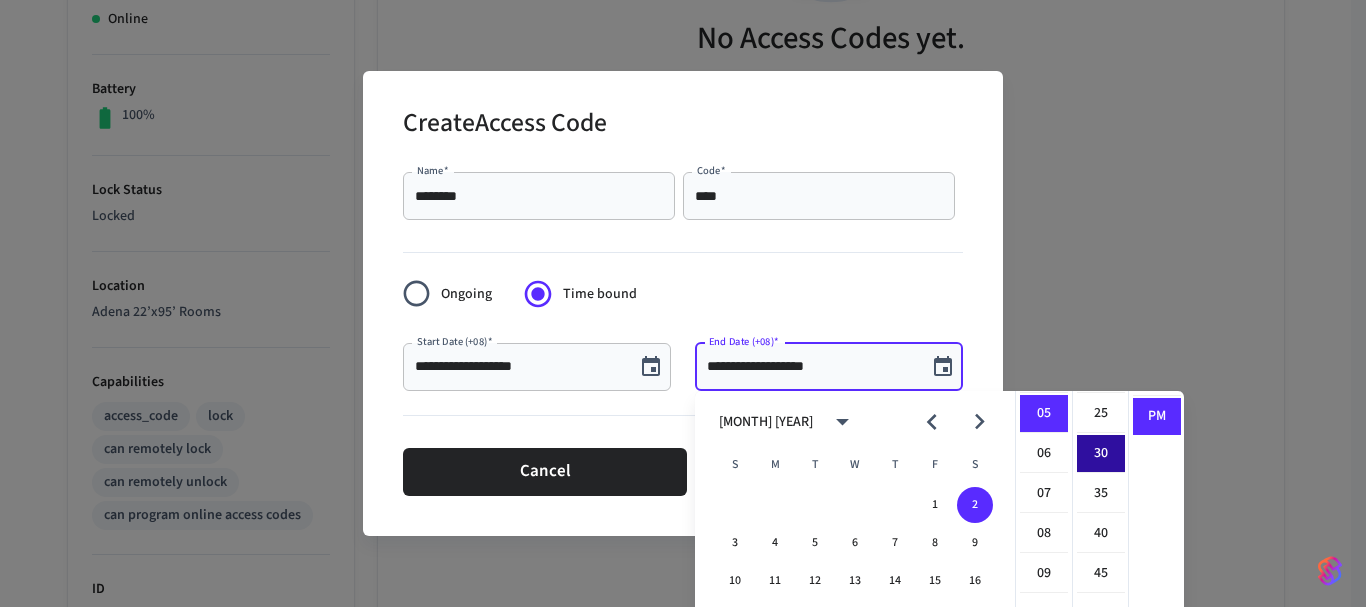 scroll, scrollTop: 240, scrollLeft: 0, axis: vertical 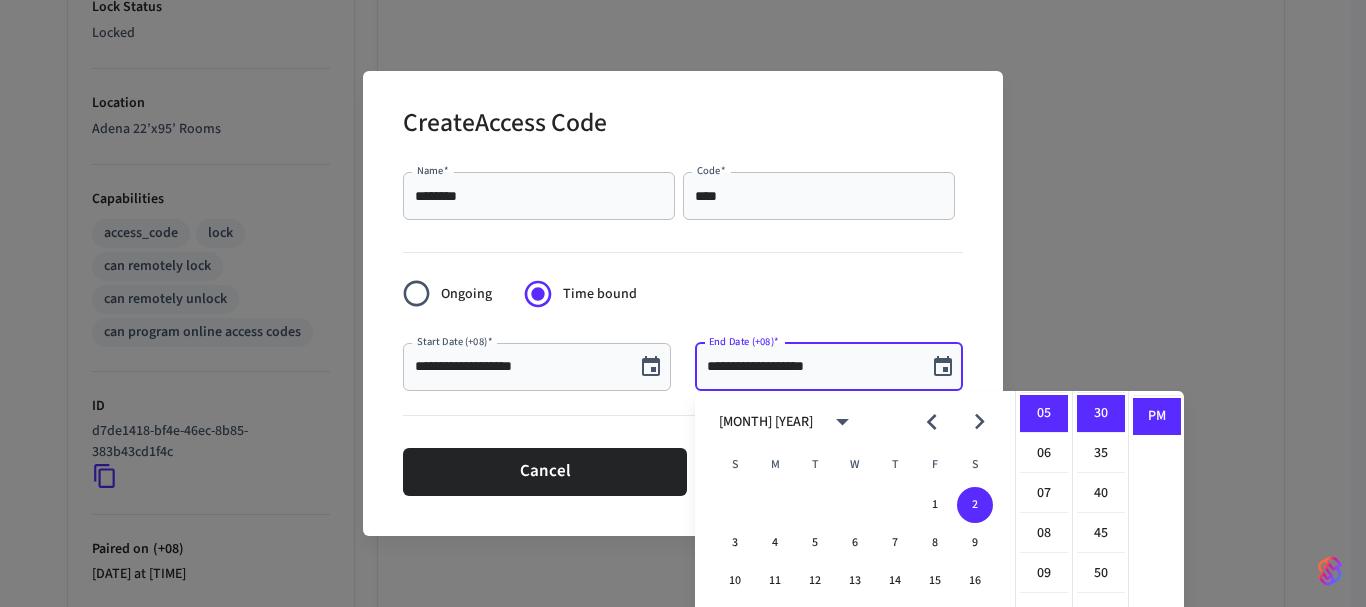 click on "**********" at bounding box center [683, 303] 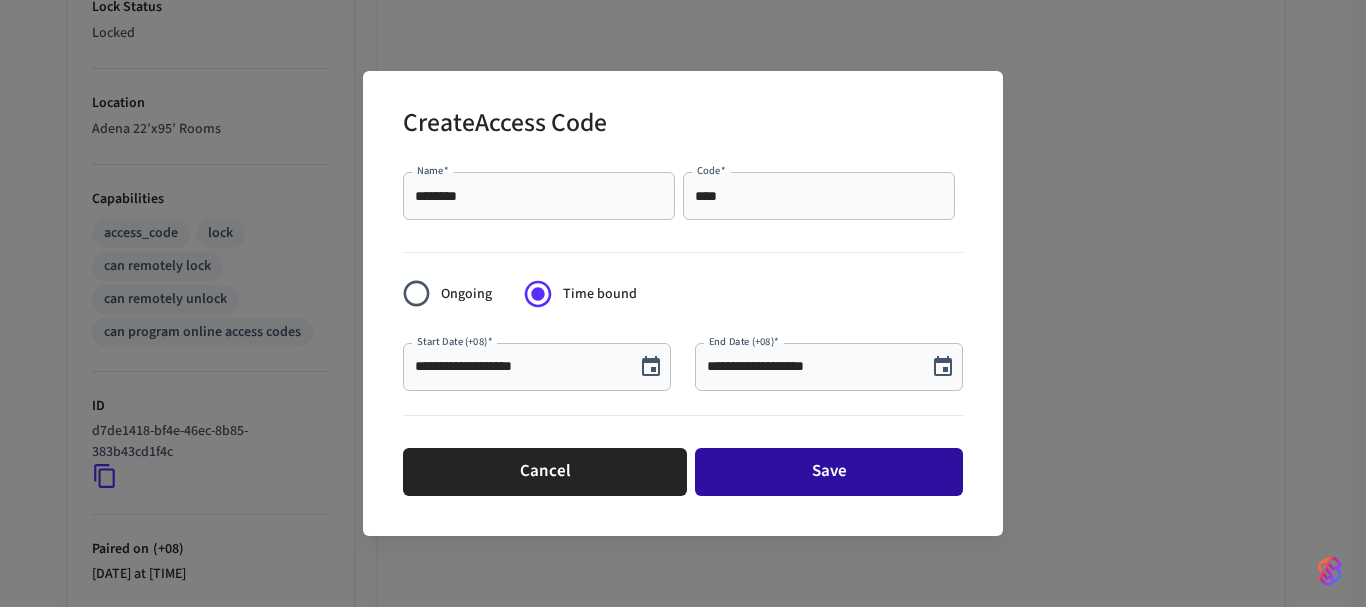 click on "Save" at bounding box center (829, 472) 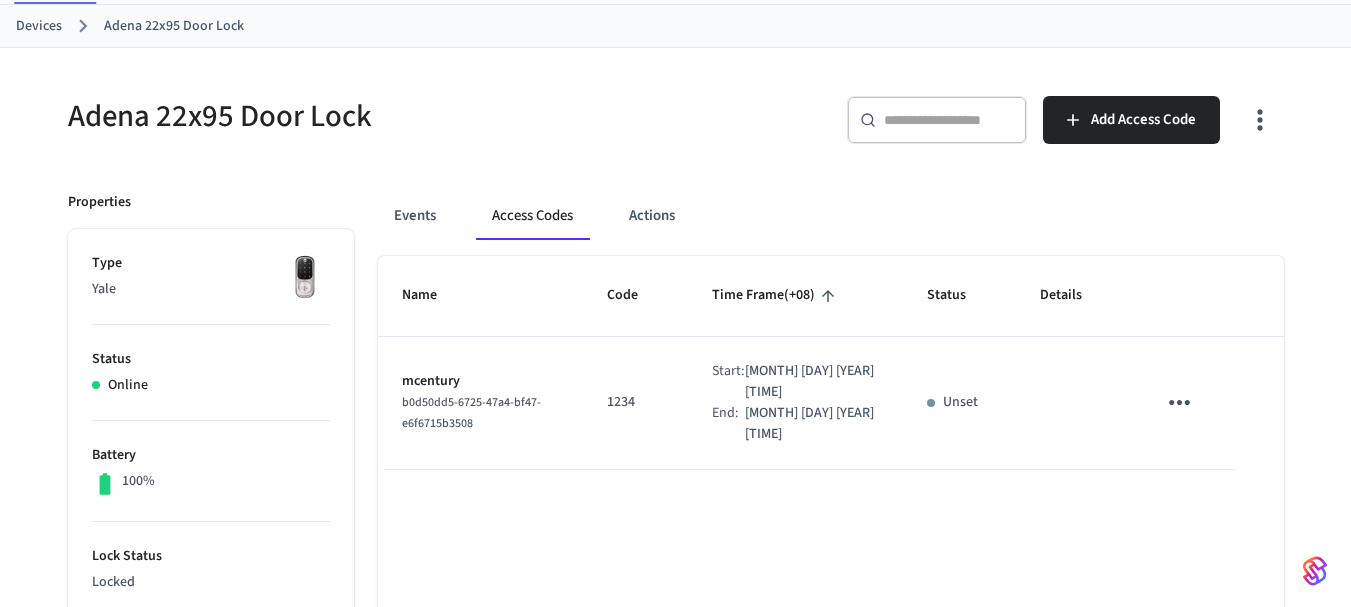 scroll, scrollTop: 0, scrollLeft: 0, axis: both 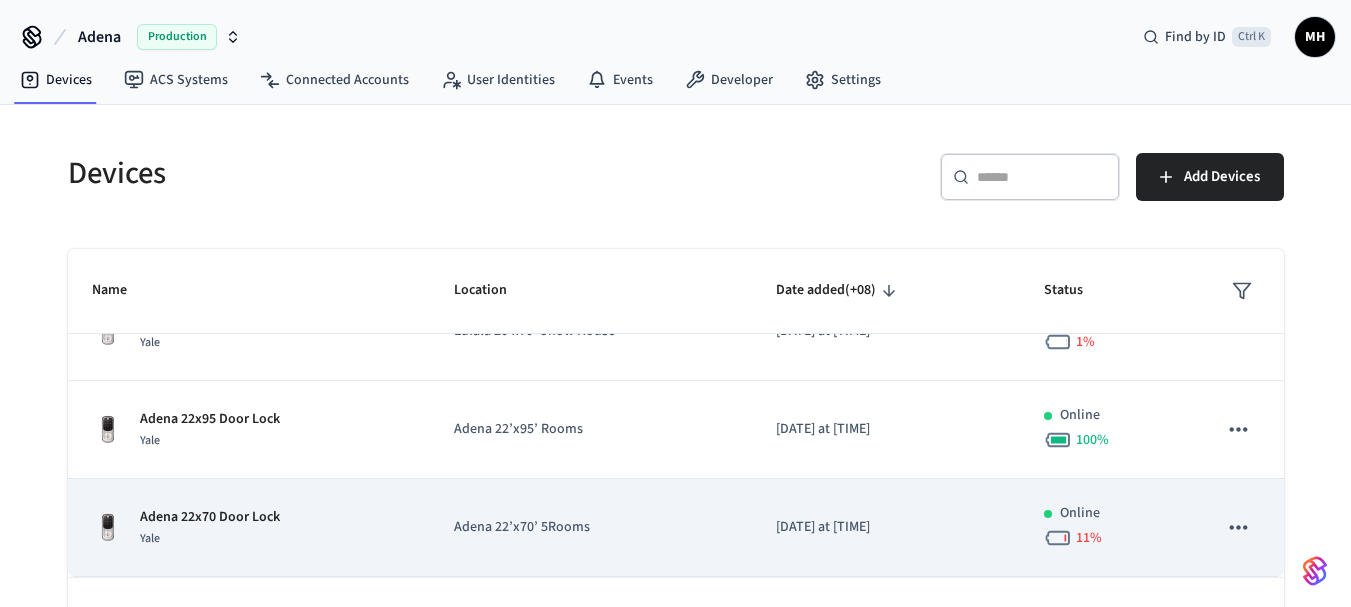 click on "Adena 22’x70’ 5Rooms" at bounding box center [590, 527] 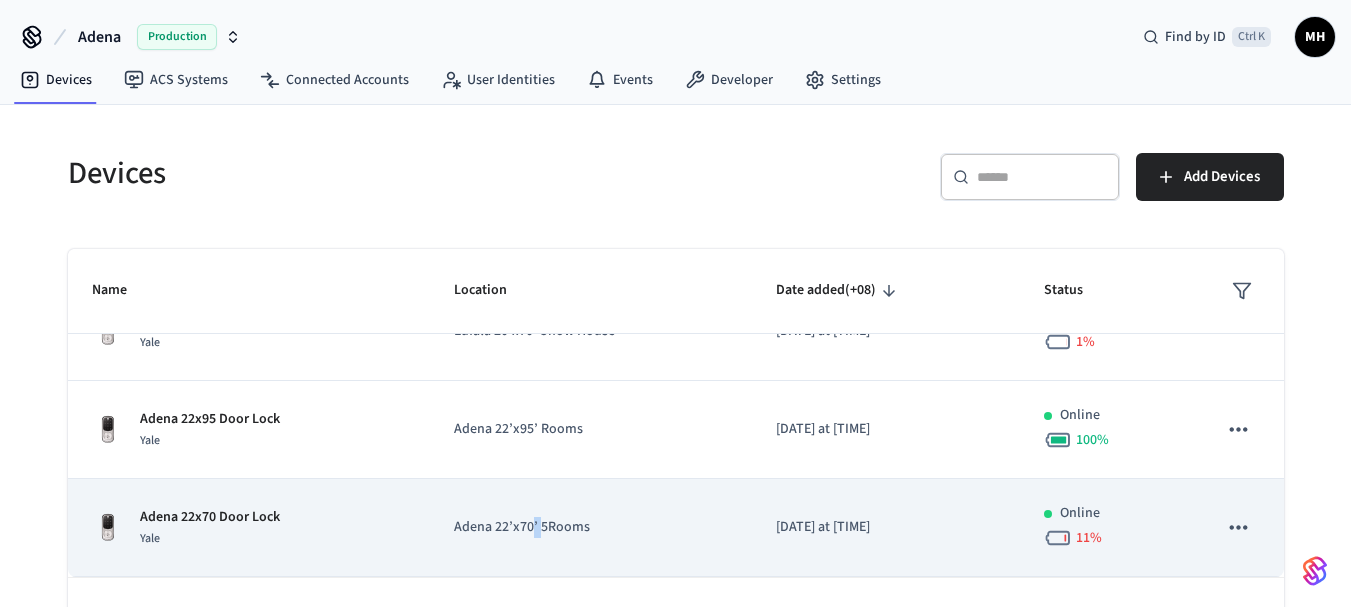 click on "Adena 22’x70’ 5Rooms" at bounding box center [590, 527] 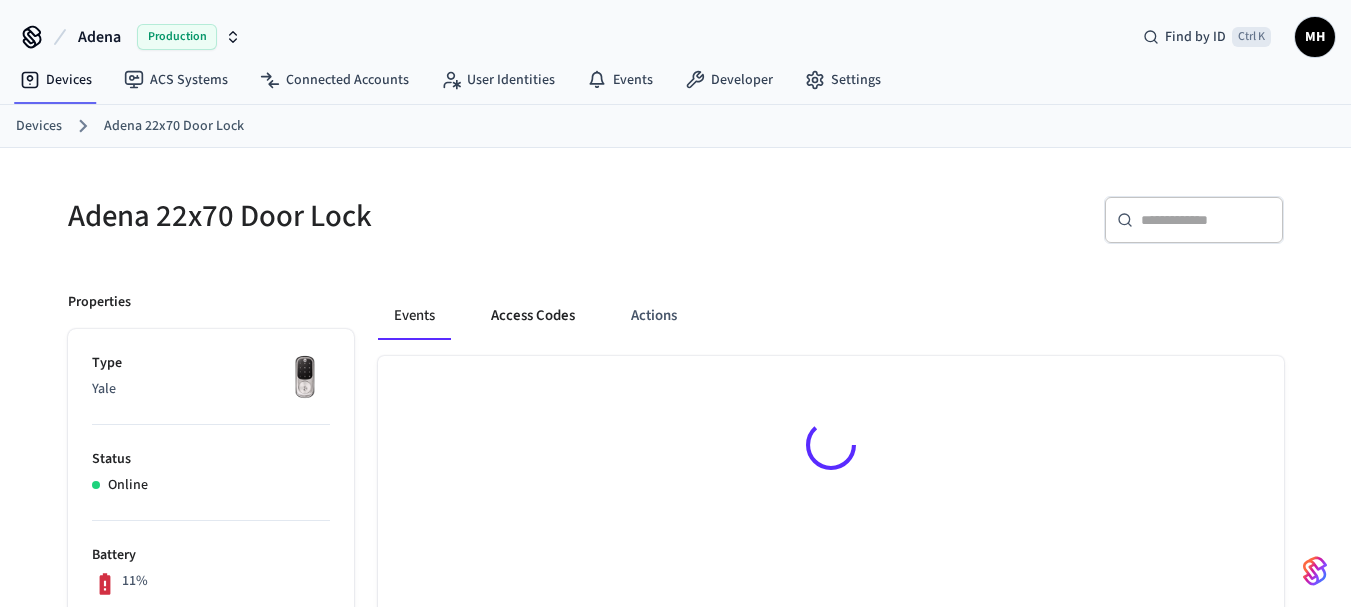 click on "Access Codes" at bounding box center [533, 316] 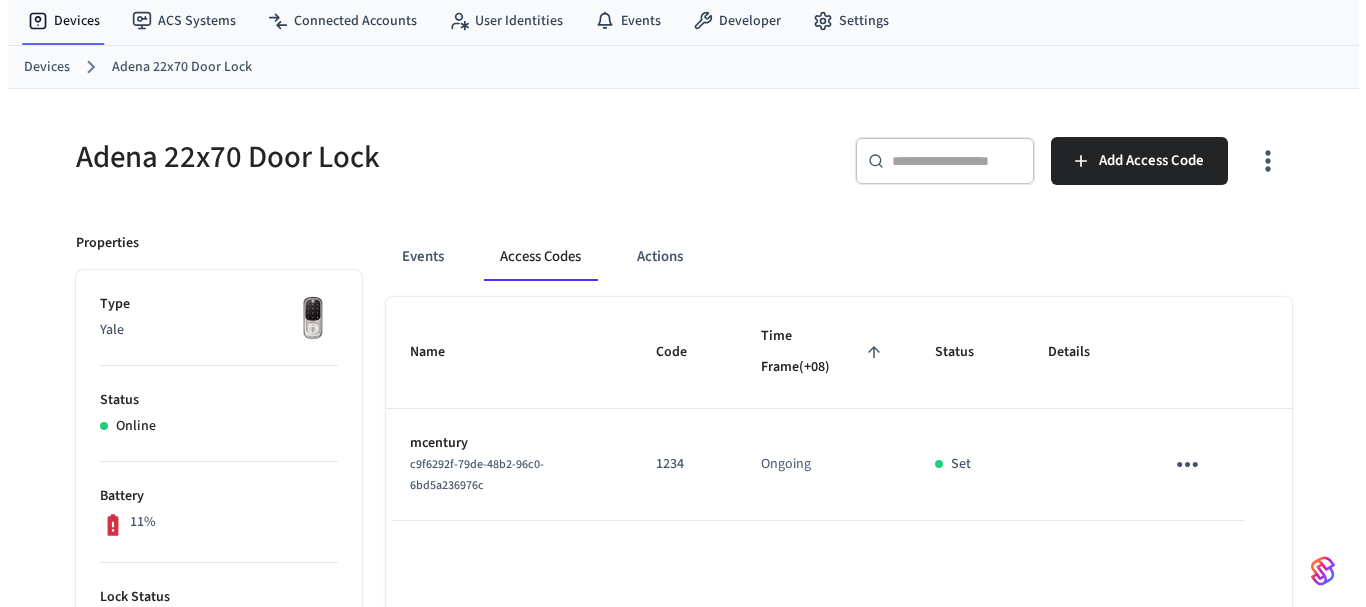 scroll, scrollTop: 100, scrollLeft: 0, axis: vertical 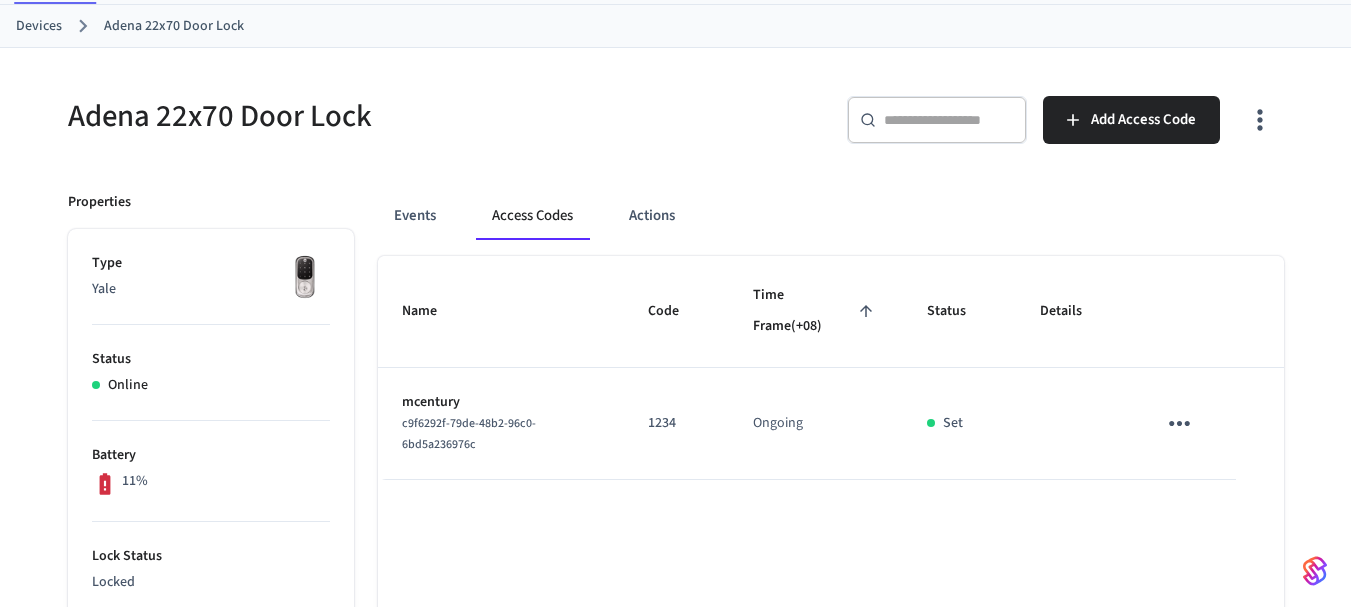click 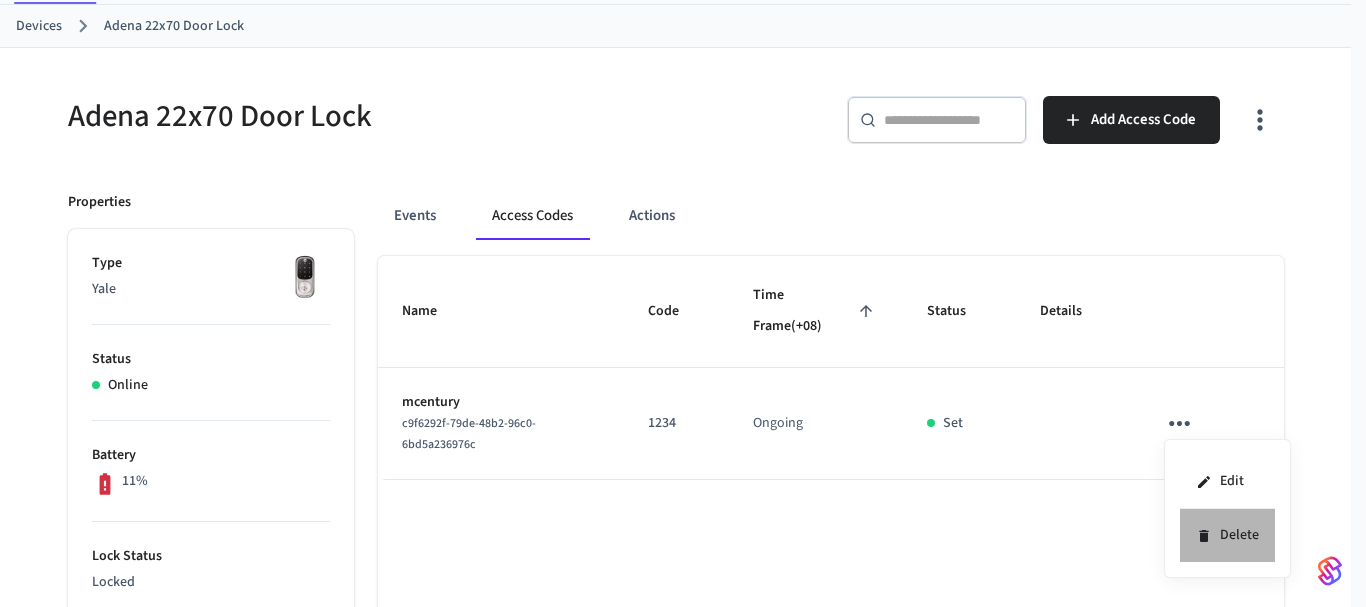 click on "Delete" at bounding box center [1227, 535] 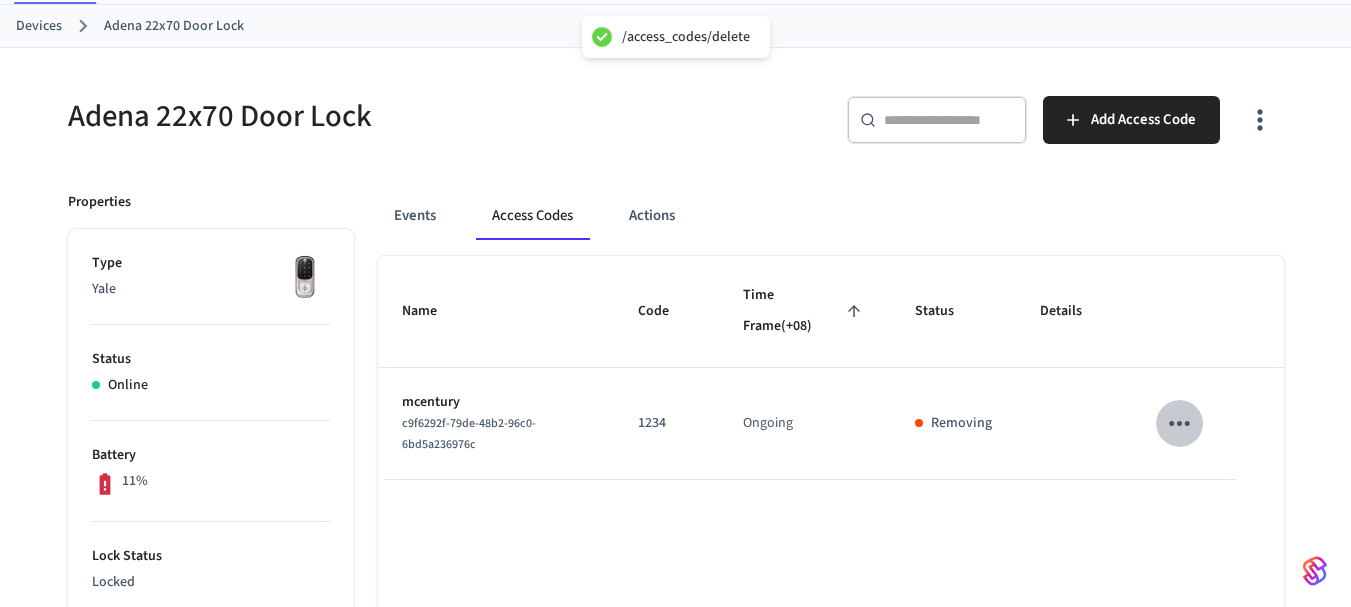 click 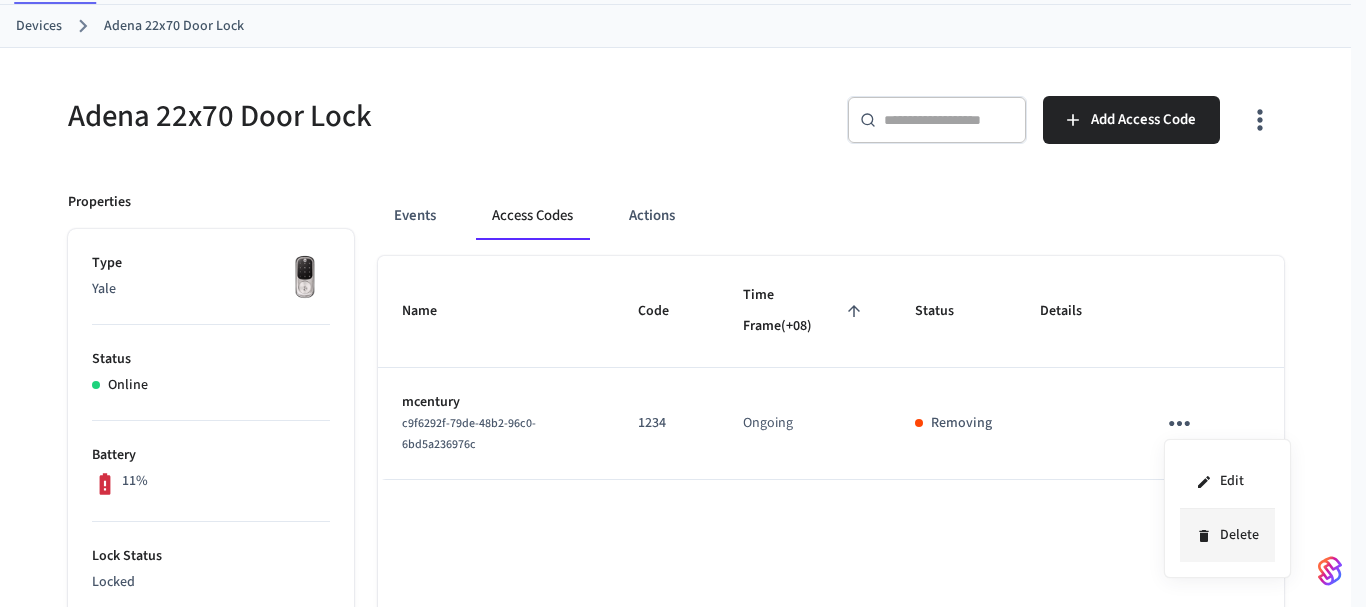 click on "Delete" at bounding box center (1227, 535) 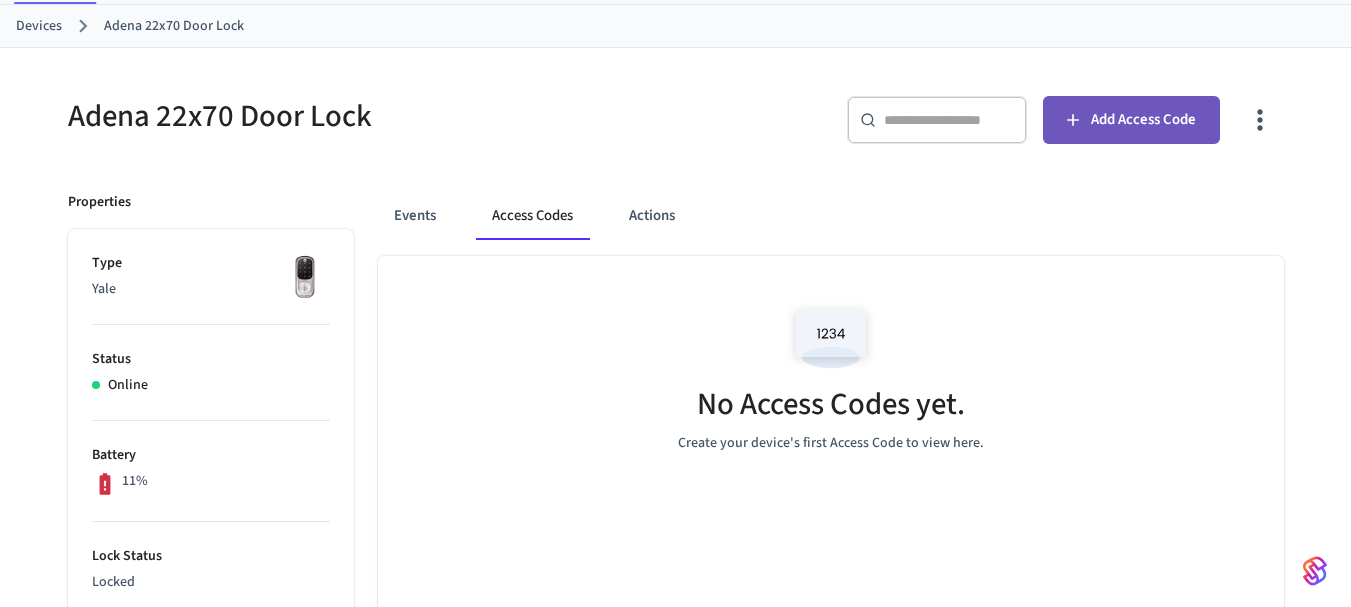 click on "Add Access Code" at bounding box center [1143, 120] 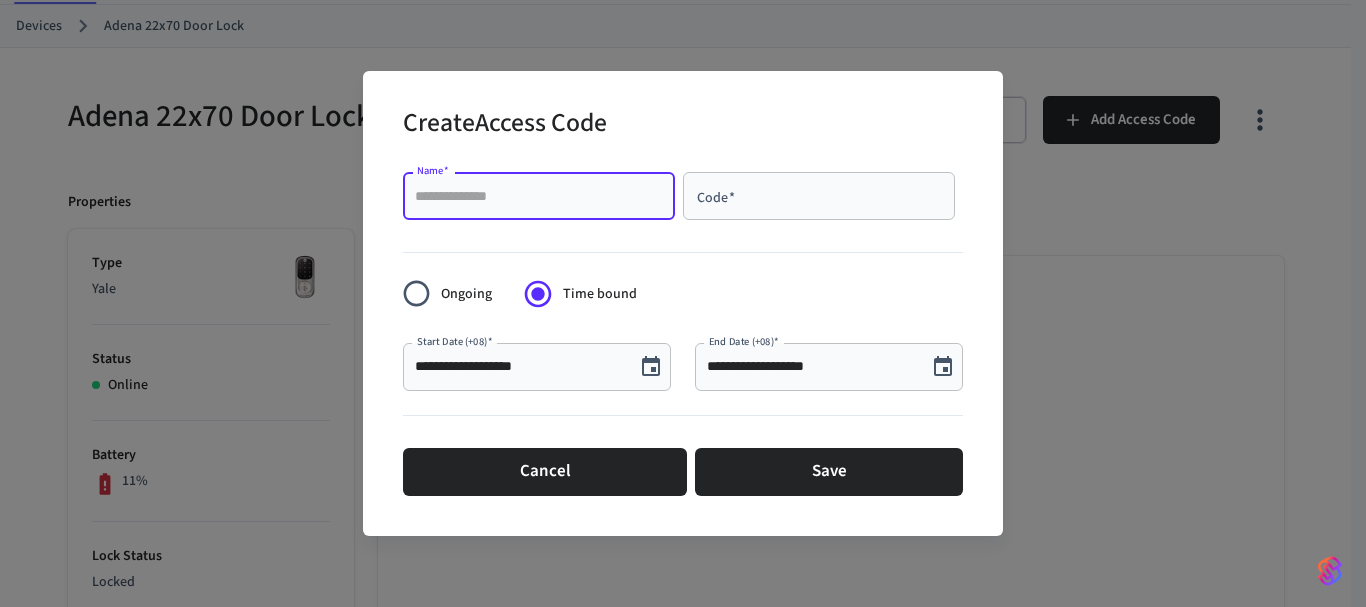 click on "Name   *" at bounding box center [539, 196] 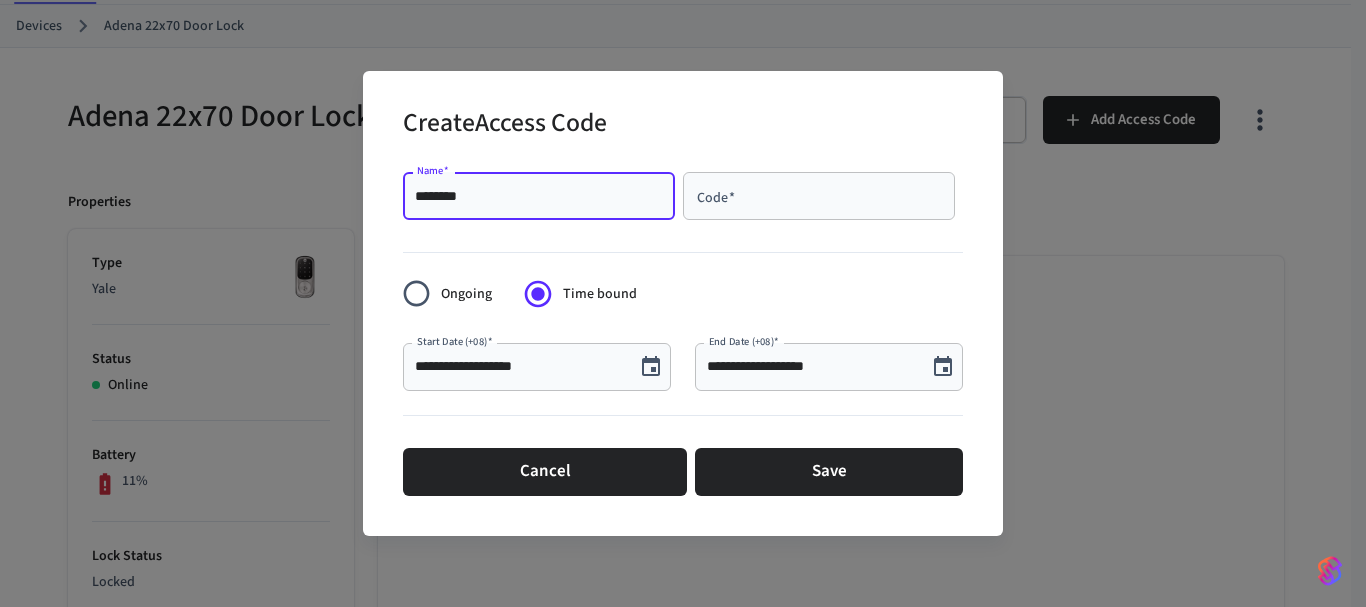 type on "********" 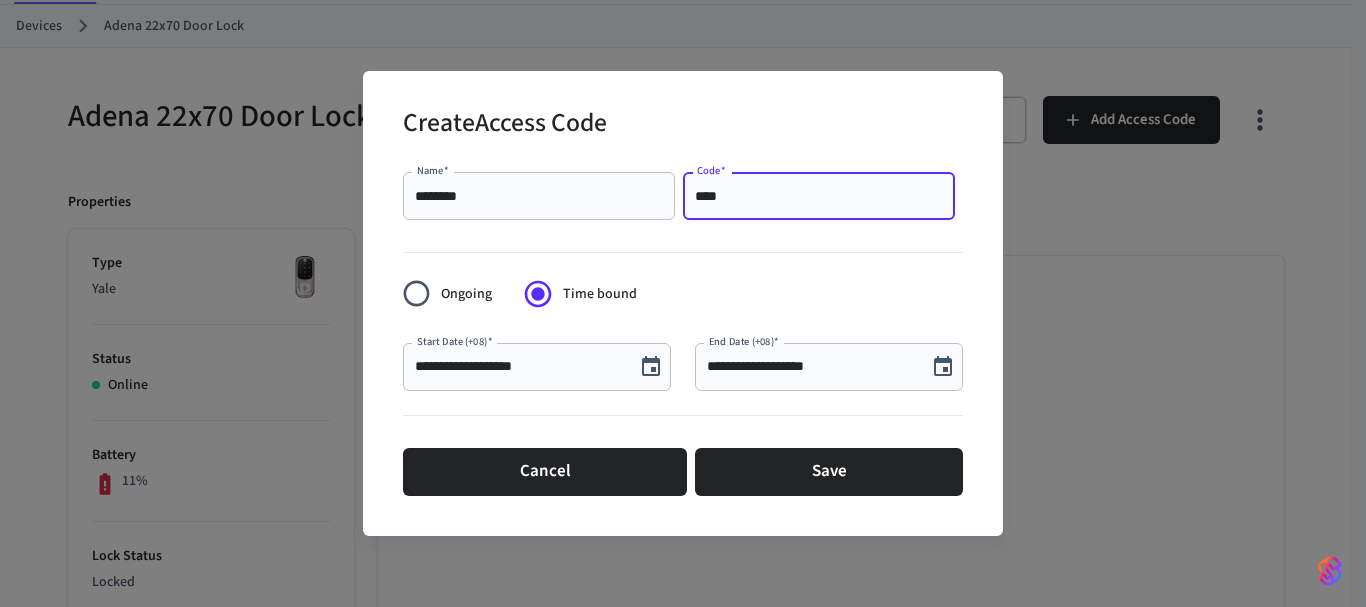 type on "****" 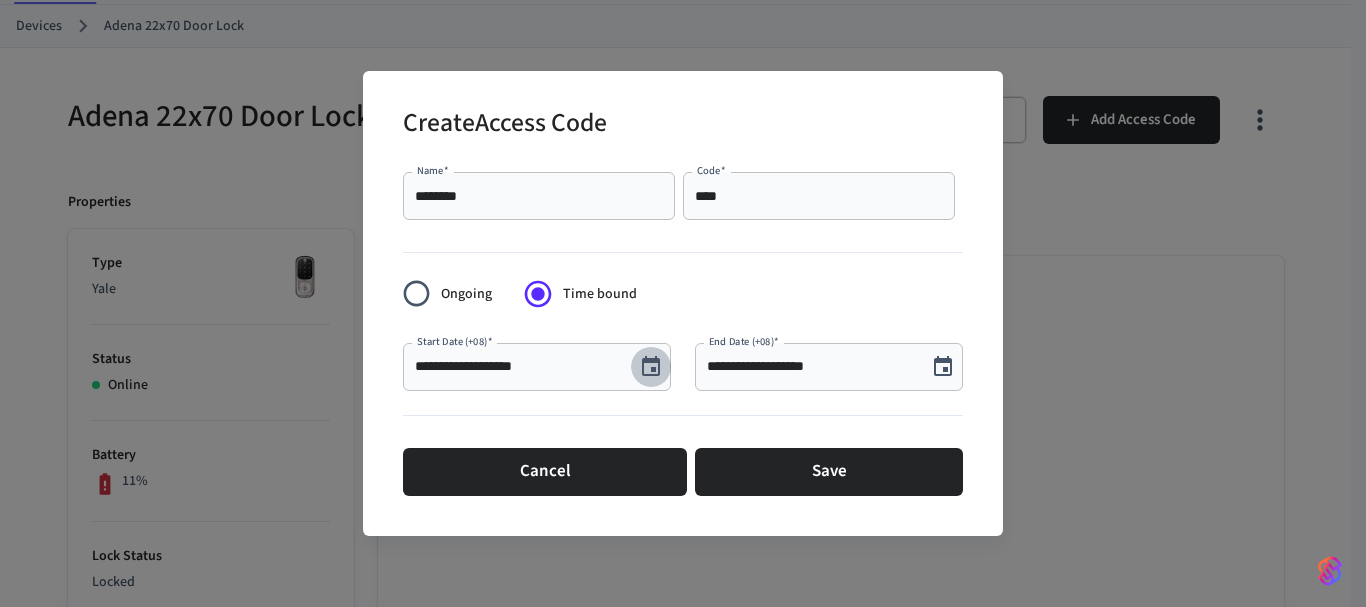 click 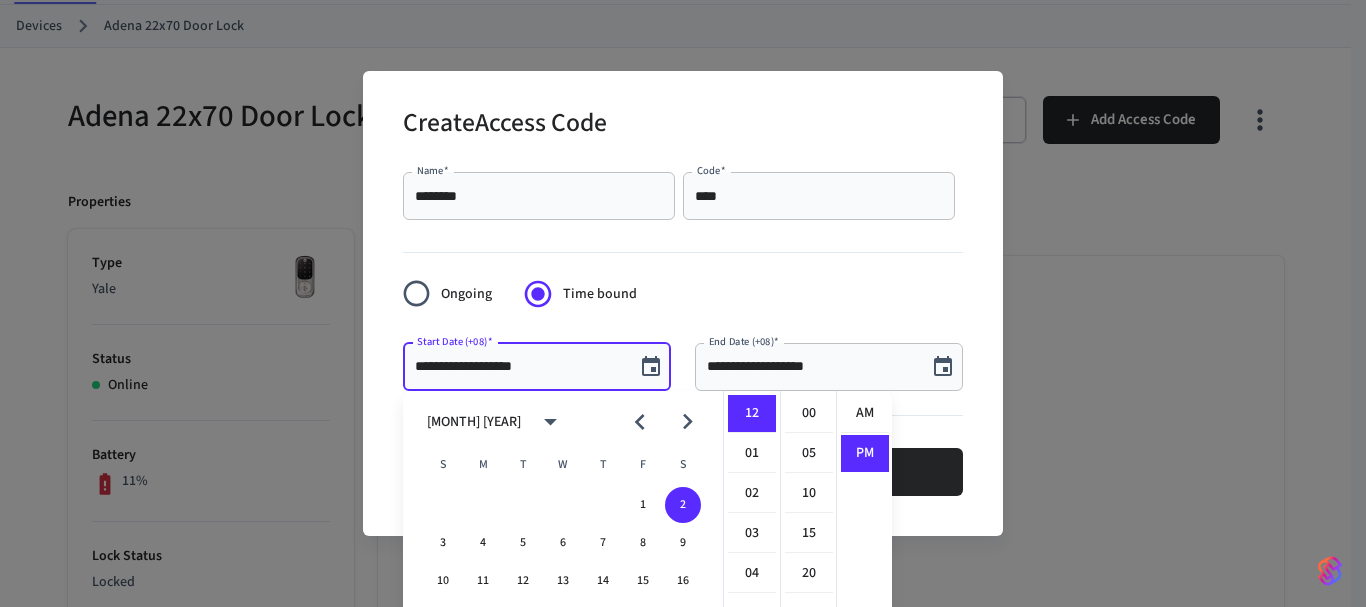 scroll, scrollTop: 280, scrollLeft: 0, axis: vertical 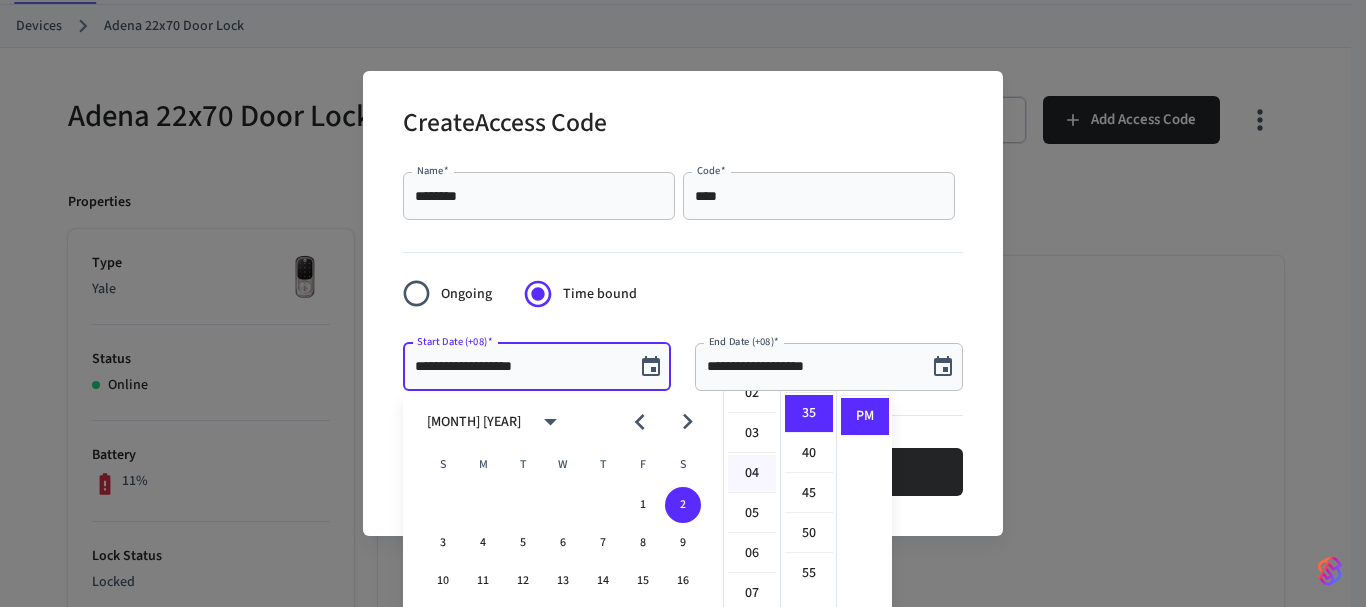click on "04" at bounding box center (752, 474) 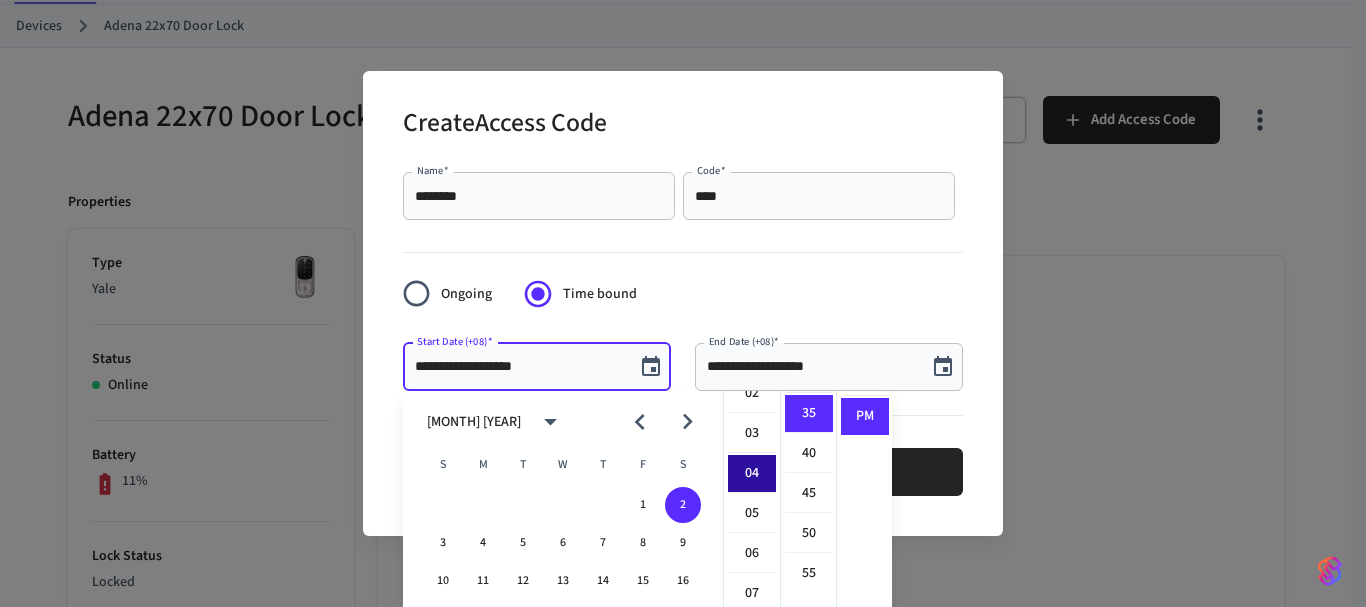 scroll, scrollTop: 160, scrollLeft: 0, axis: vertical 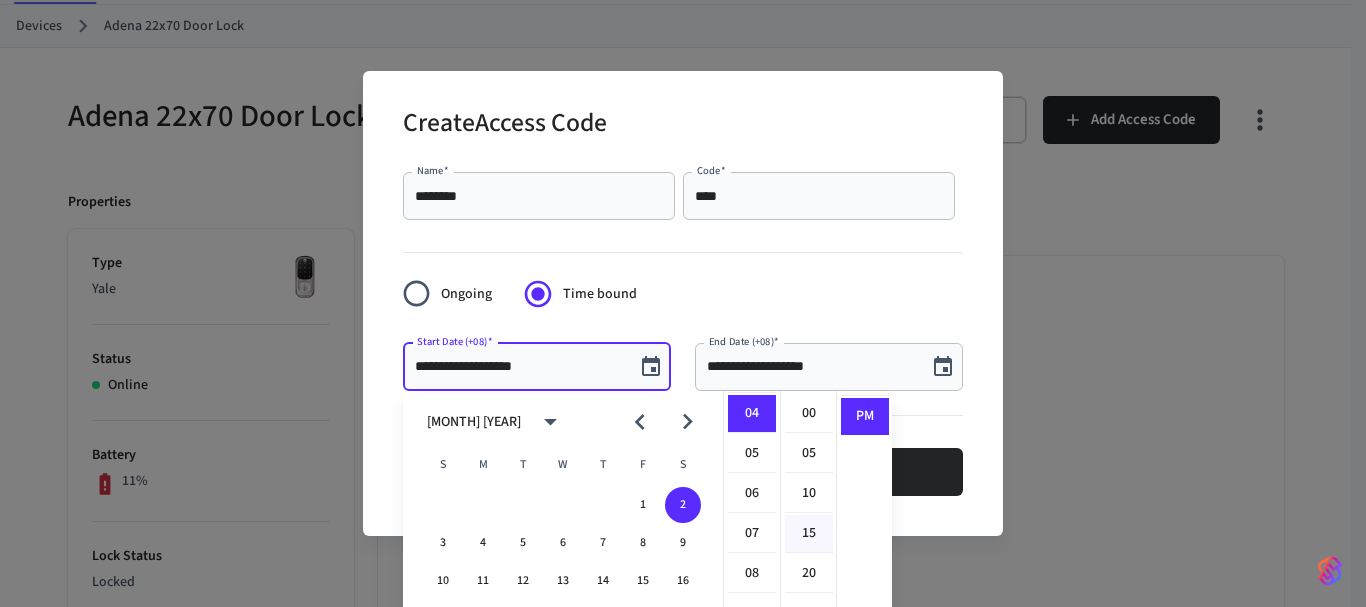 click on "15" at bounding box center (809, 534) 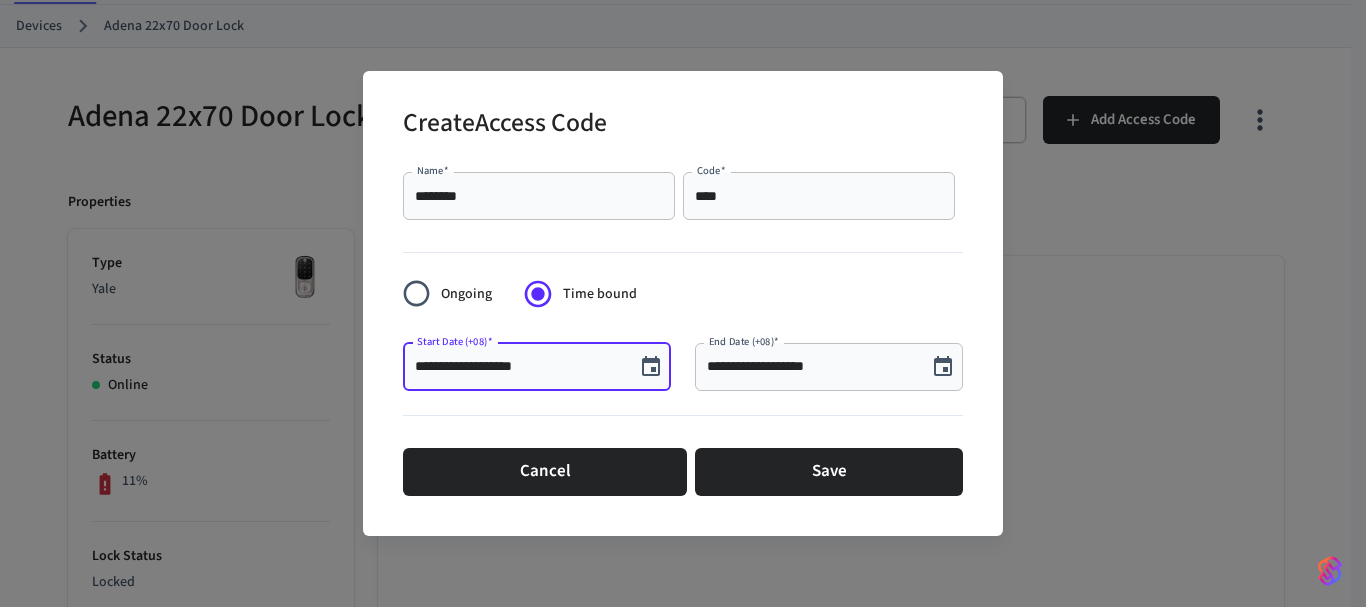 type on "**********" 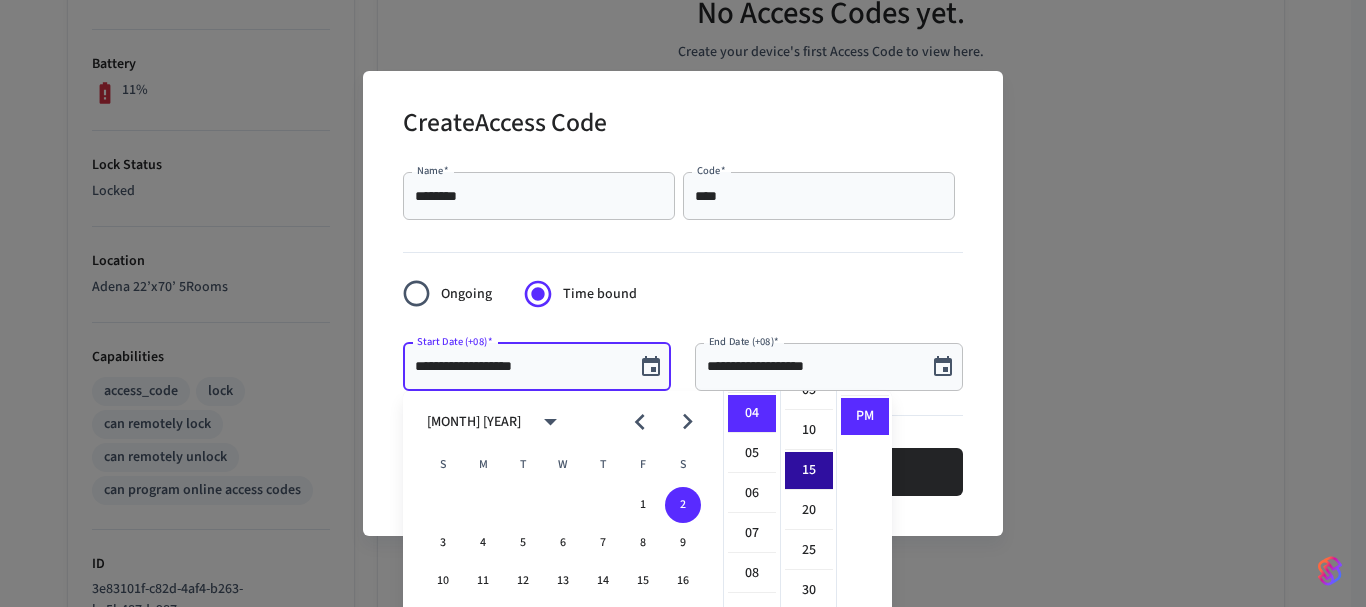 scroll, scrollTop: 120, scrollLeft: 0, axis: vertical 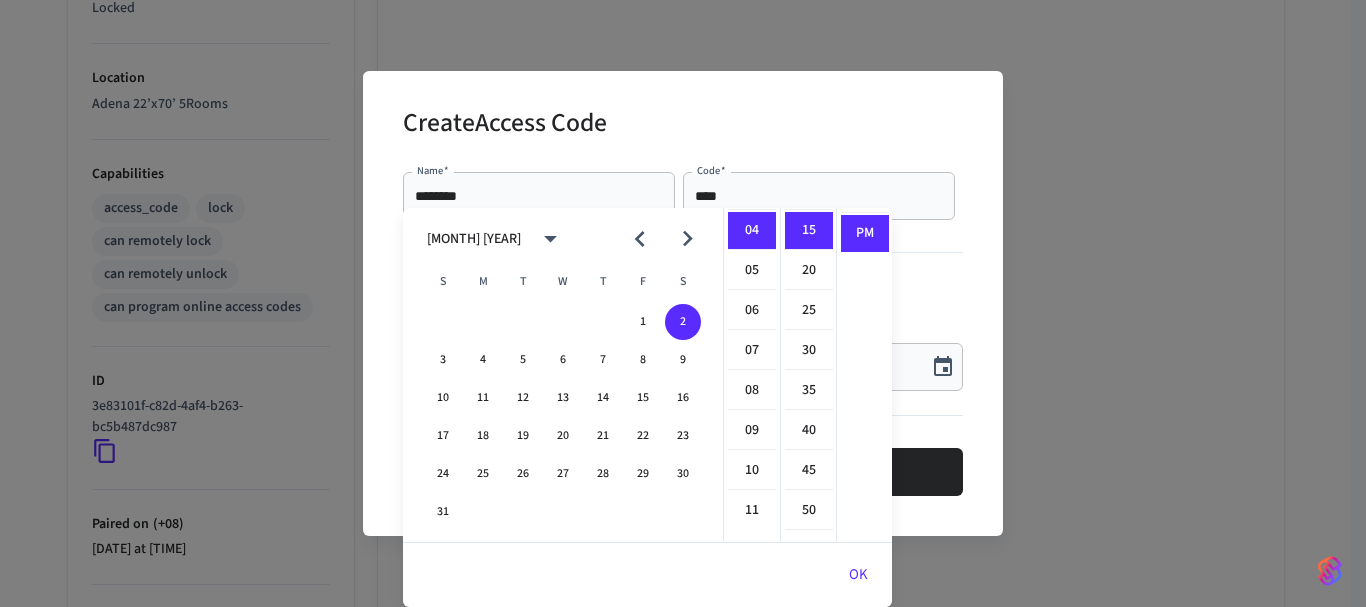click 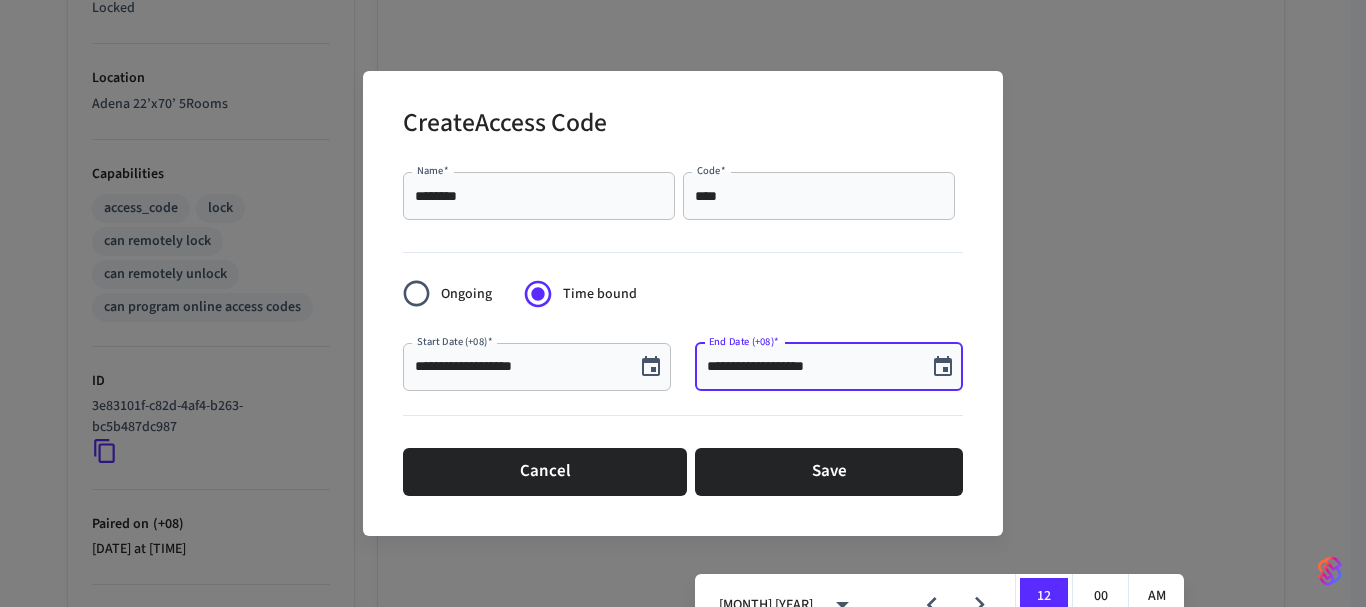 scroll, scrollTop: 857, scrollLeft: 0, axis: vertical 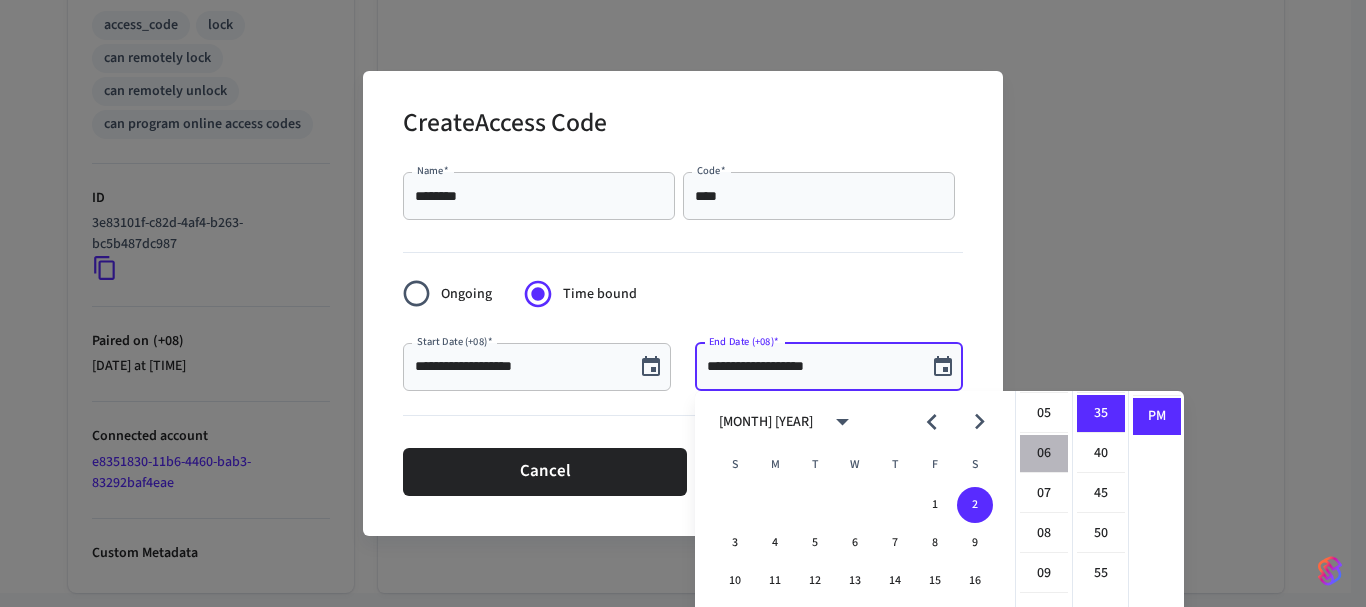click on "06" at bounding box center [1044, 454] 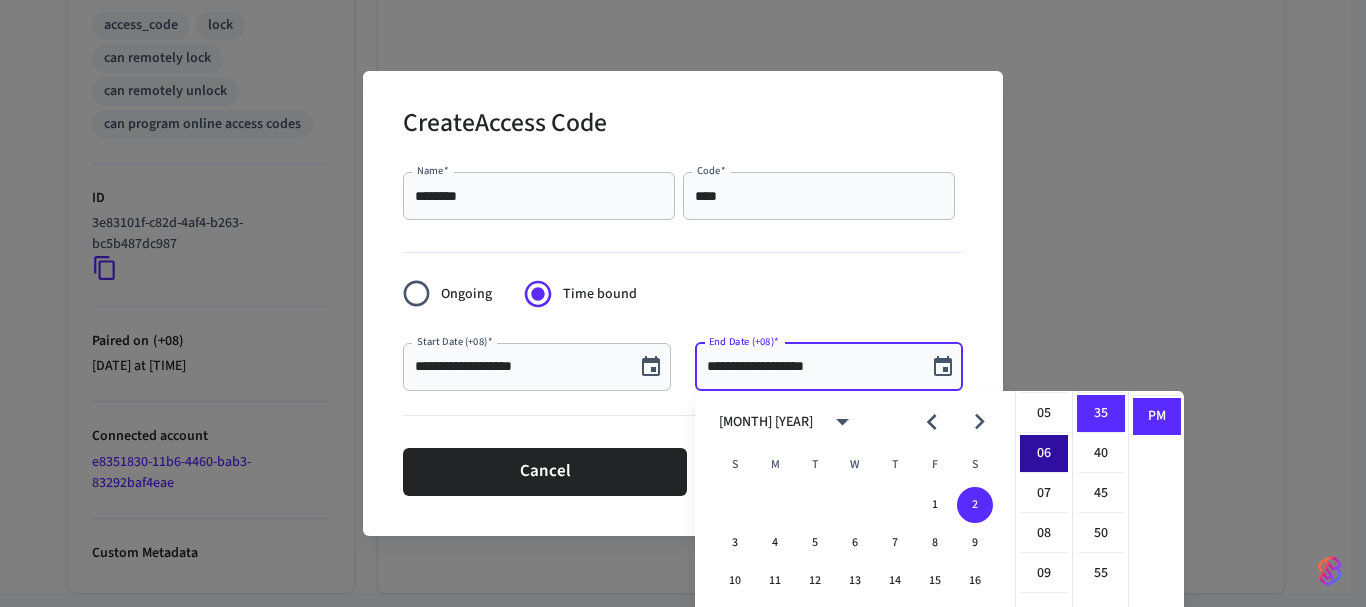 scroll, scrollTop: 240, scrollLeft: 0, axis: vertical 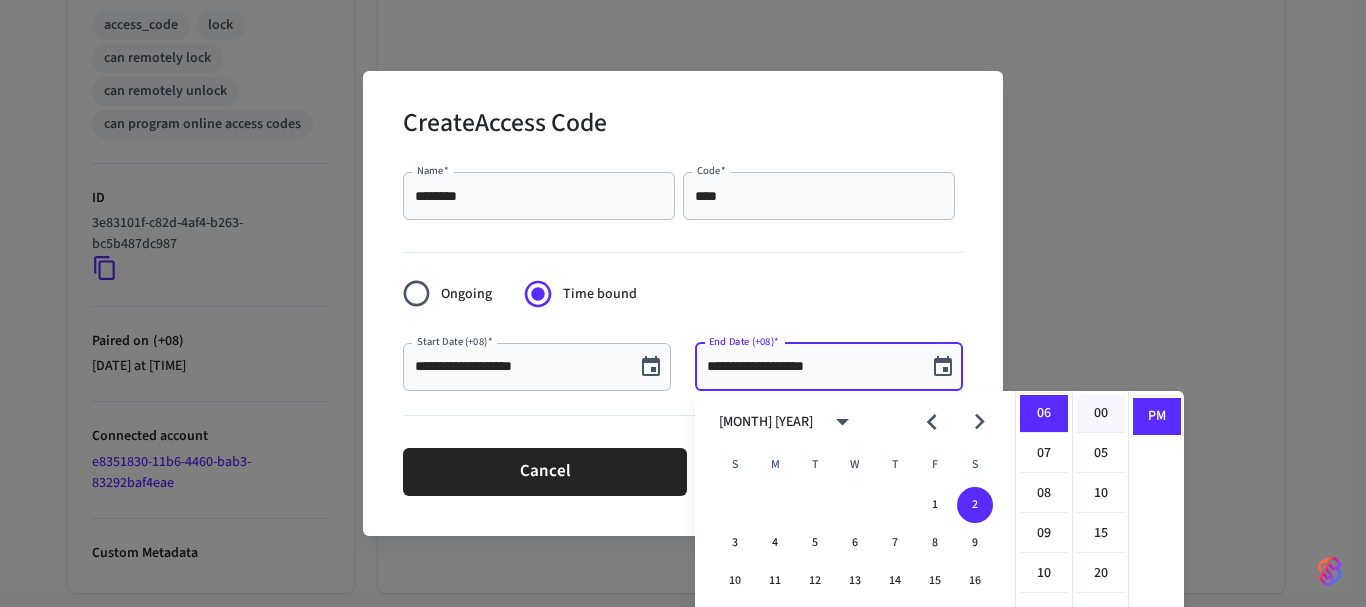 click on "00" at bounding box center [1101, 414] 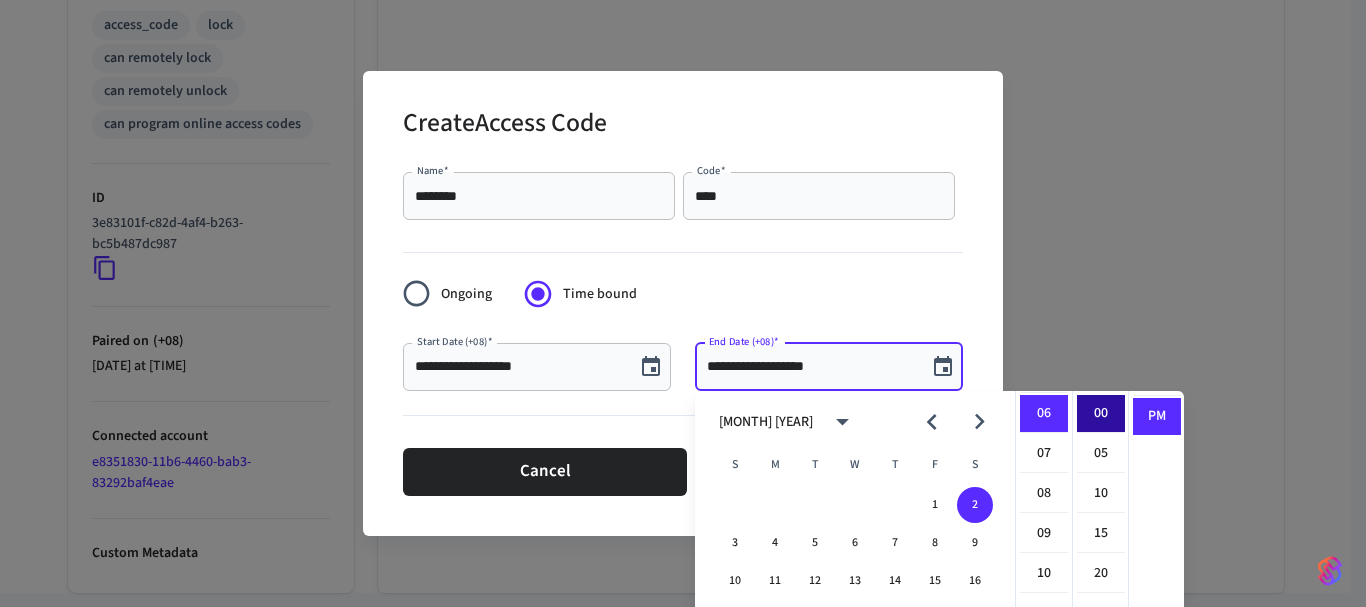 type on "**********" 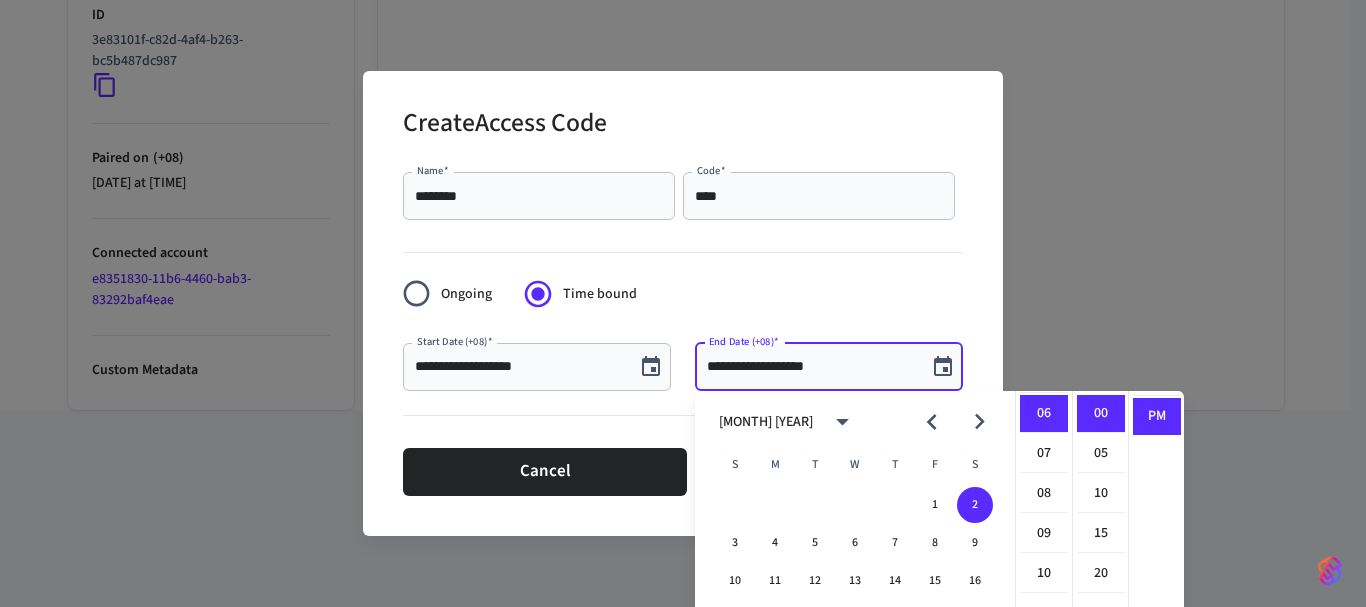 click at bounding box center [683, 419] 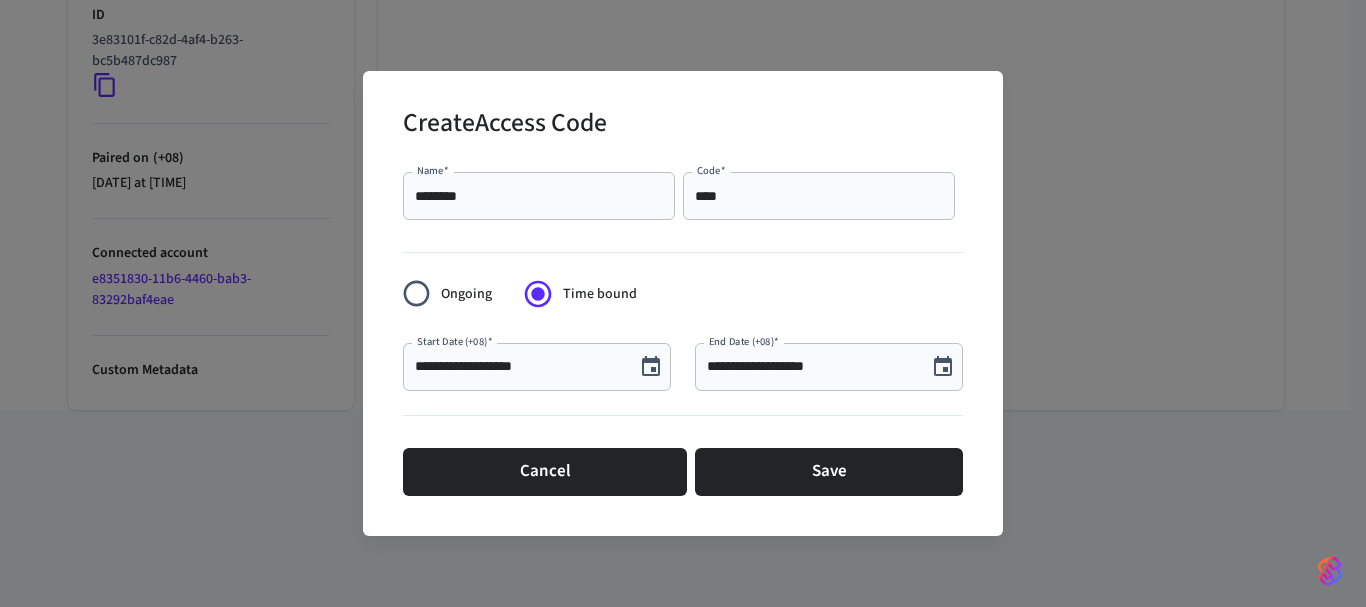 scroll, scrollTop: 843, scrollLeft: 0, axis: vertical 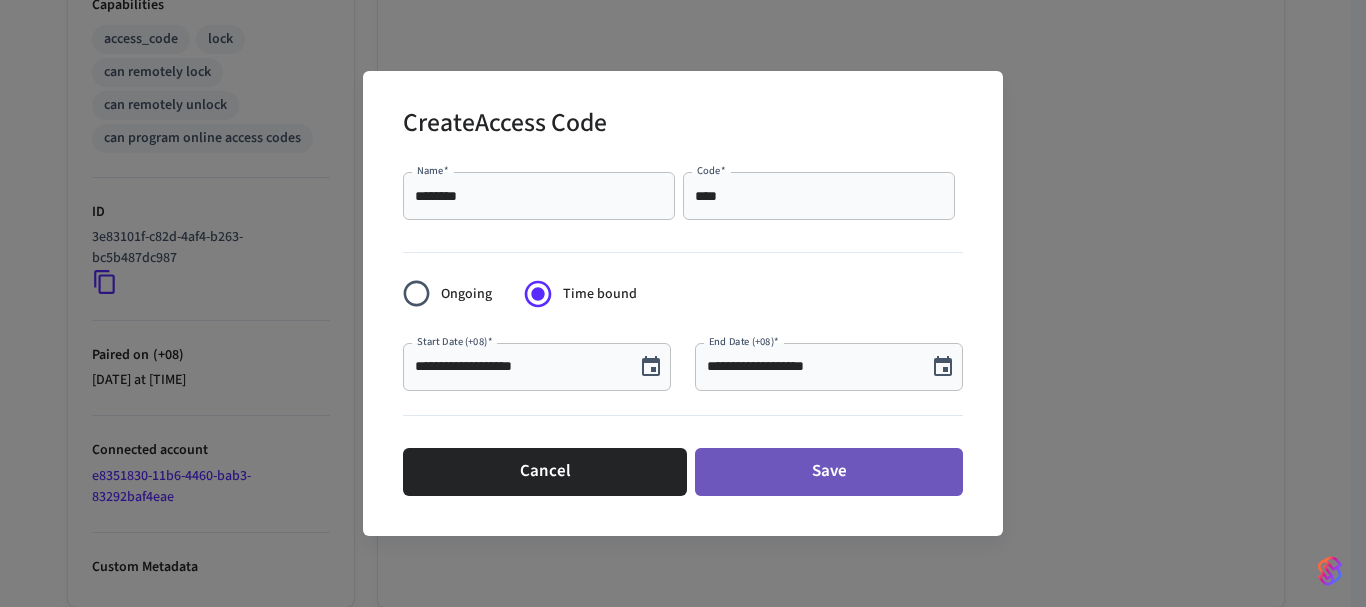 click on "Save" at bounding box center [829, 472] 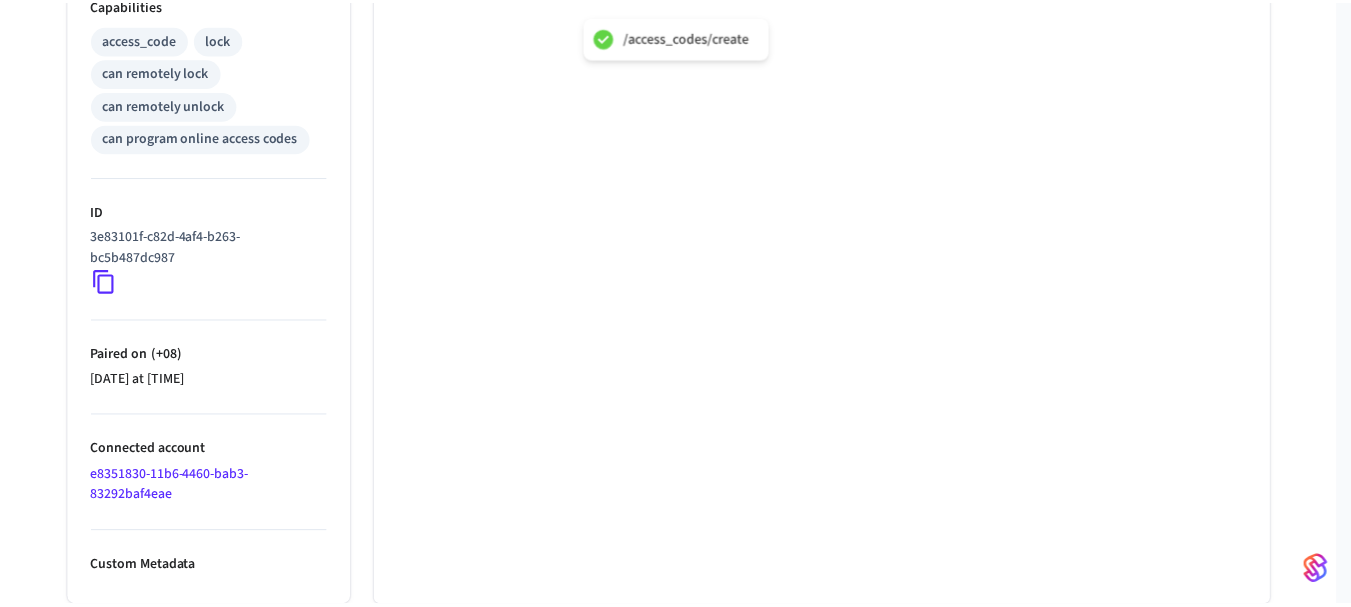 scroll, scrollTop: 0, scrollLeft: 0, axis: both 